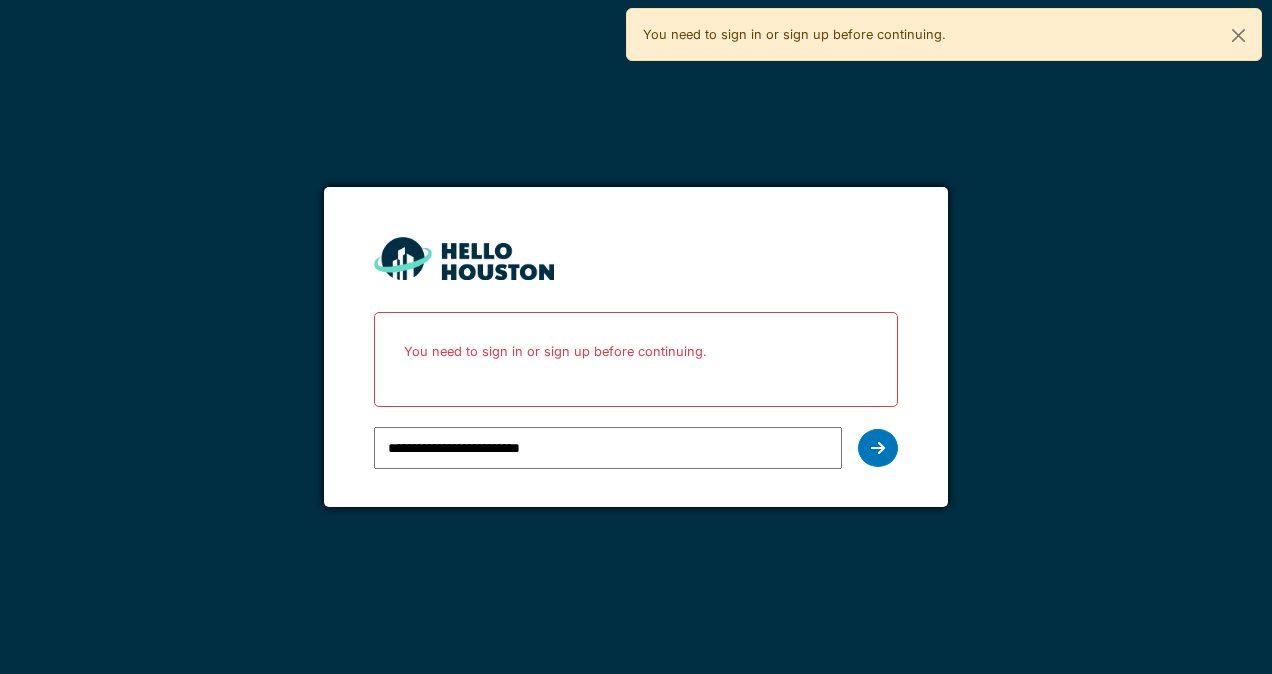 scroll, scrollTop: 0, scrollLeft: 0, axis: both 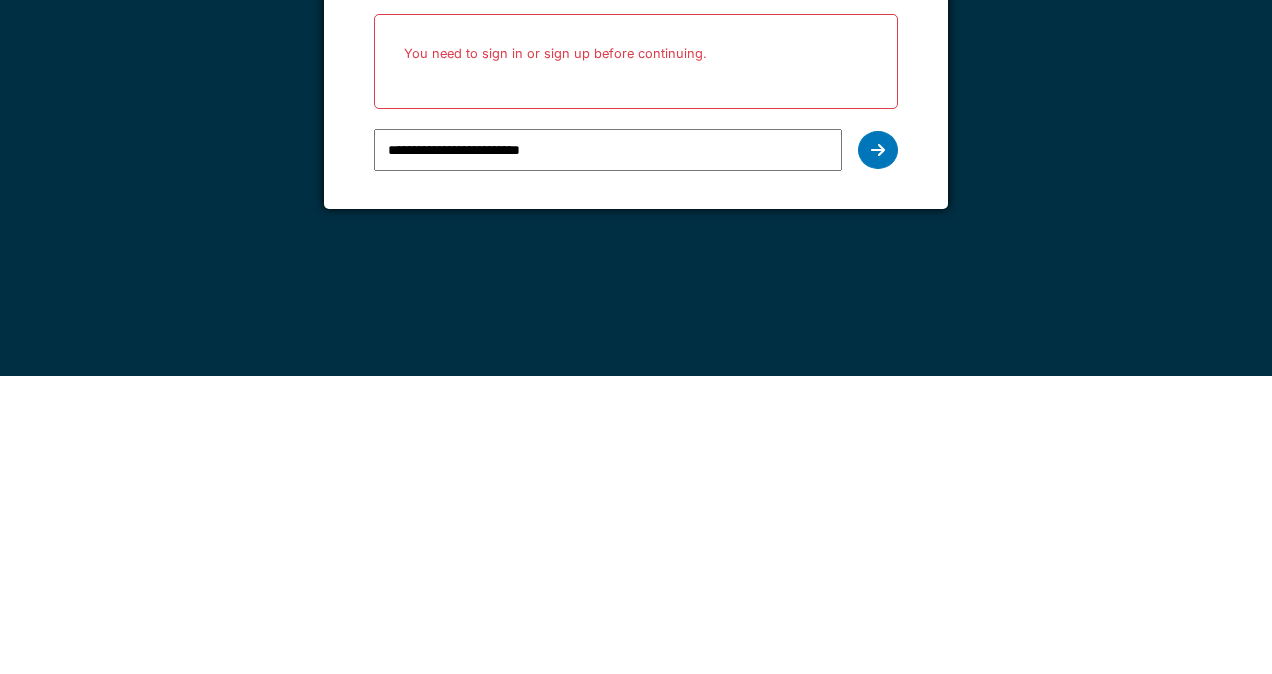 click at bounding box center (878, 448) 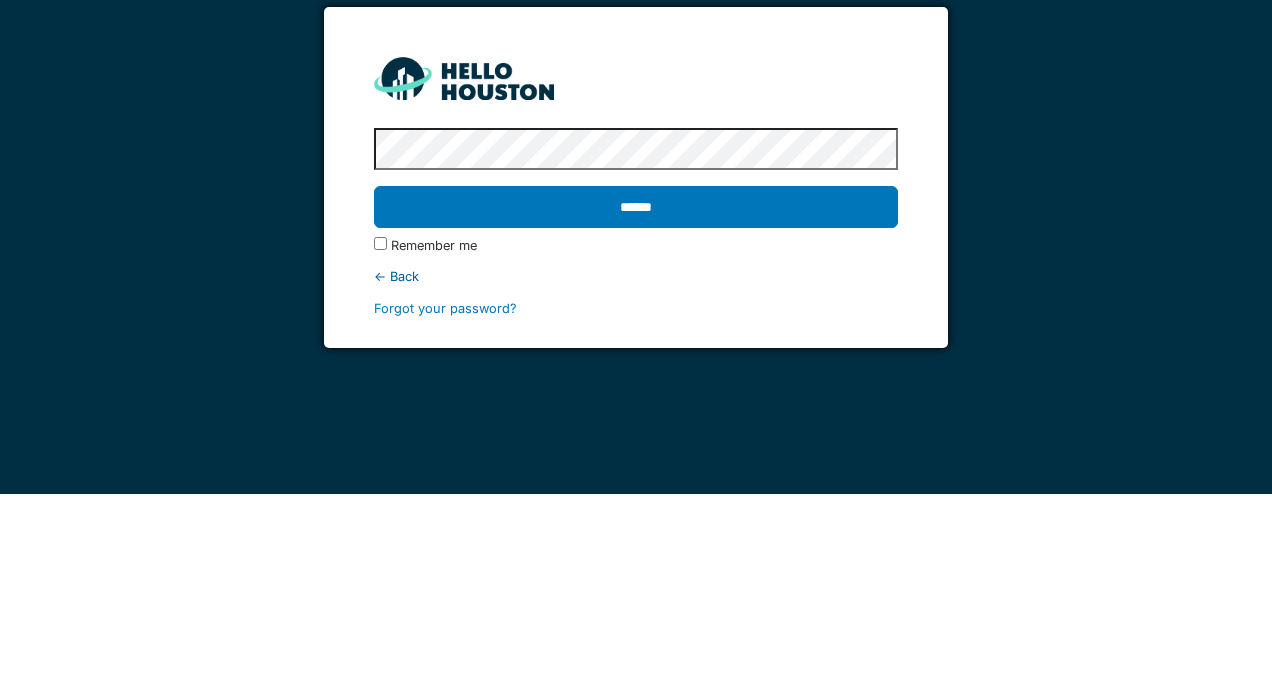 click on "******" at bounding box center (635, 387) 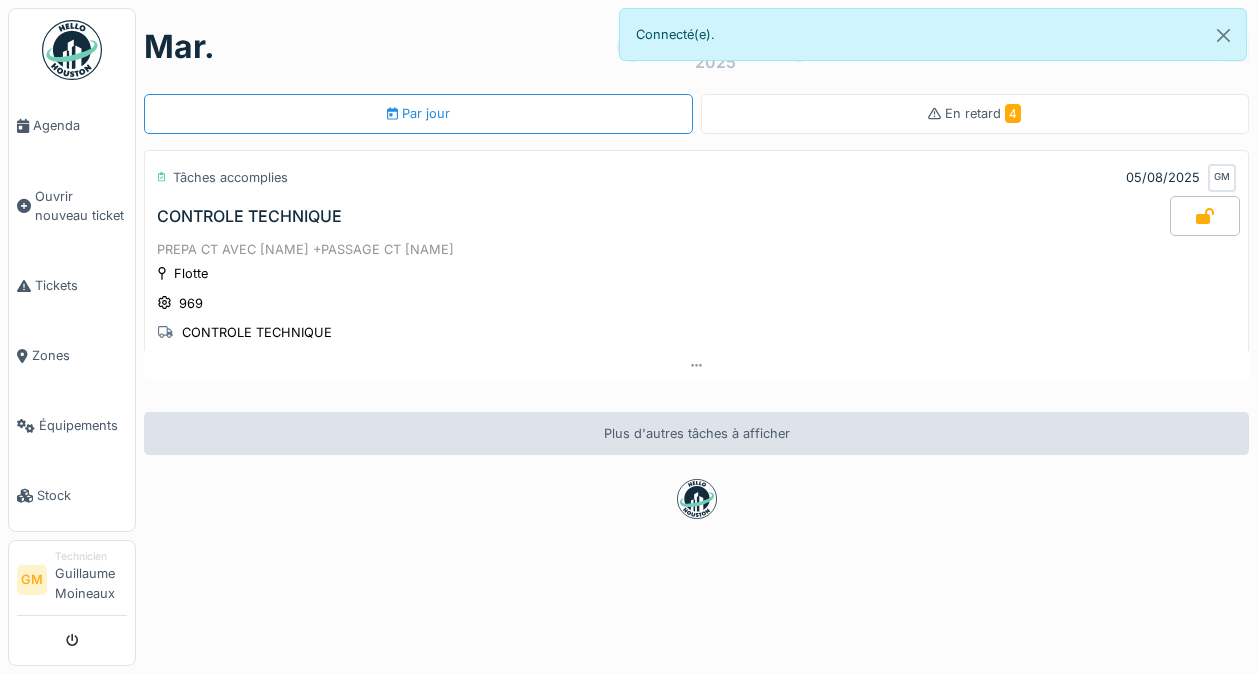 scroll, scrollTop: 0, scrollLeft: 0, axis: both 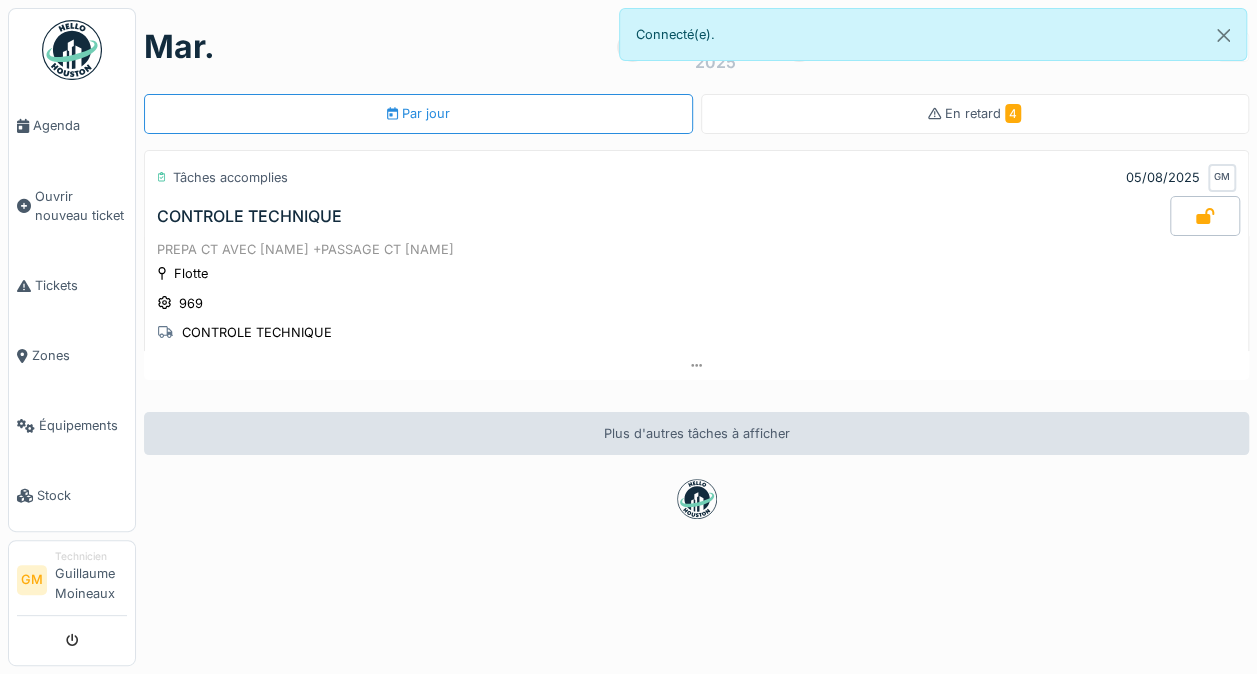 click on "Ouvrir nouveau ticket" at bounding box center [81, 206] 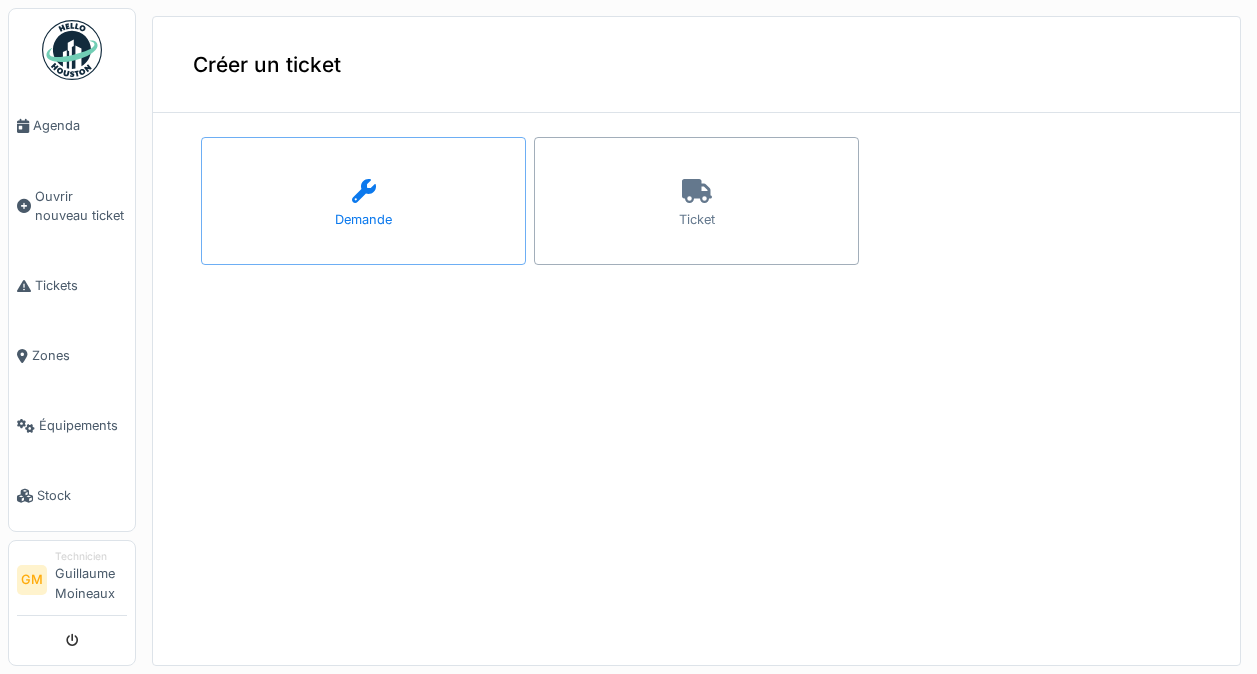 scroll, scrollTop: 0, scrollLeft: 0, axis: both 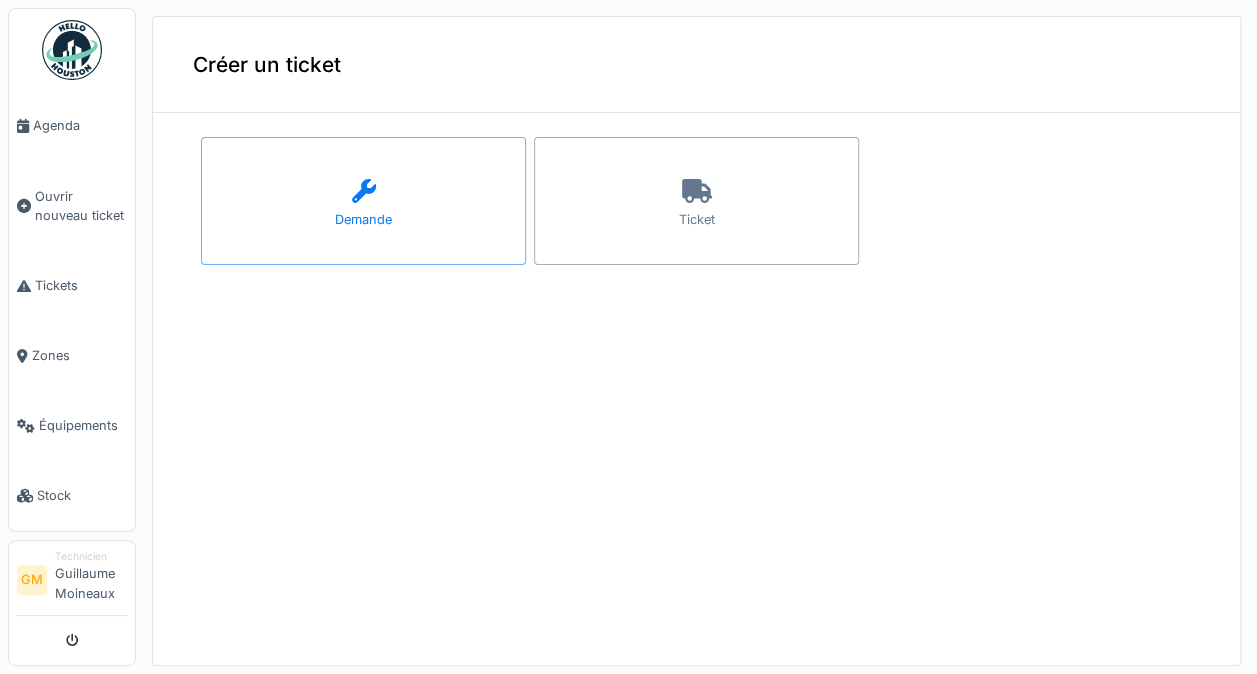 click at bounding box center [697, 192] 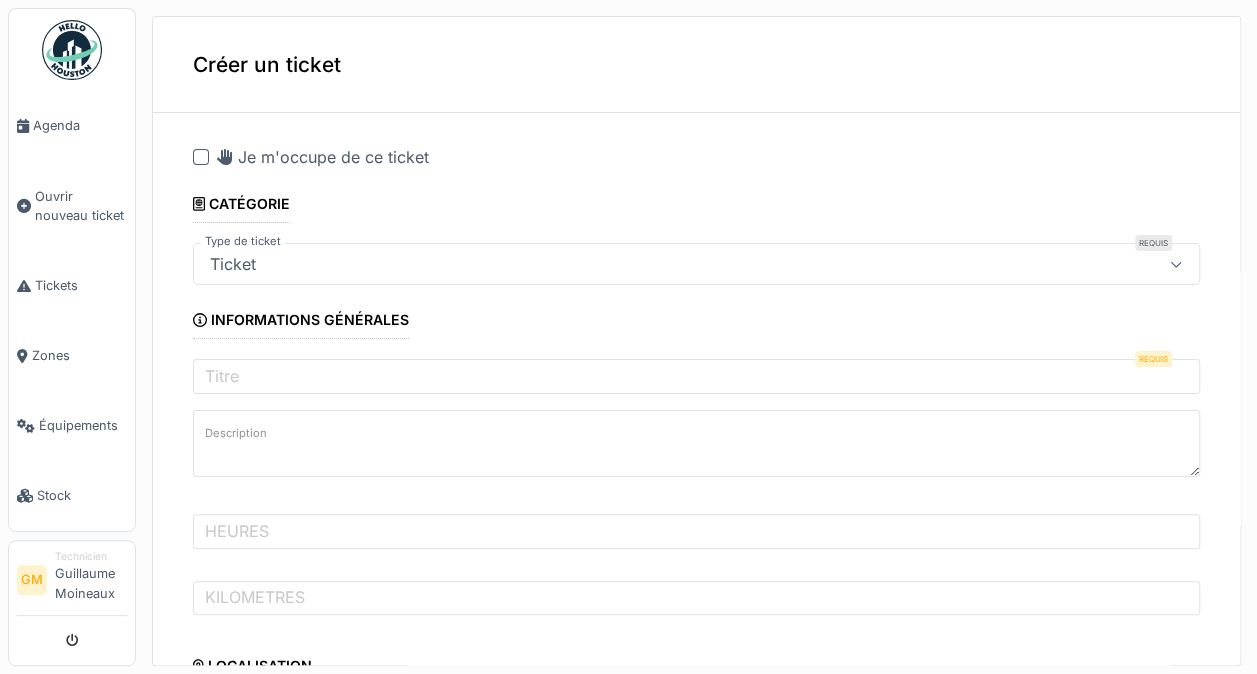 click on "Je m'occupe de ce ticket" at bounding box center [323, 157] 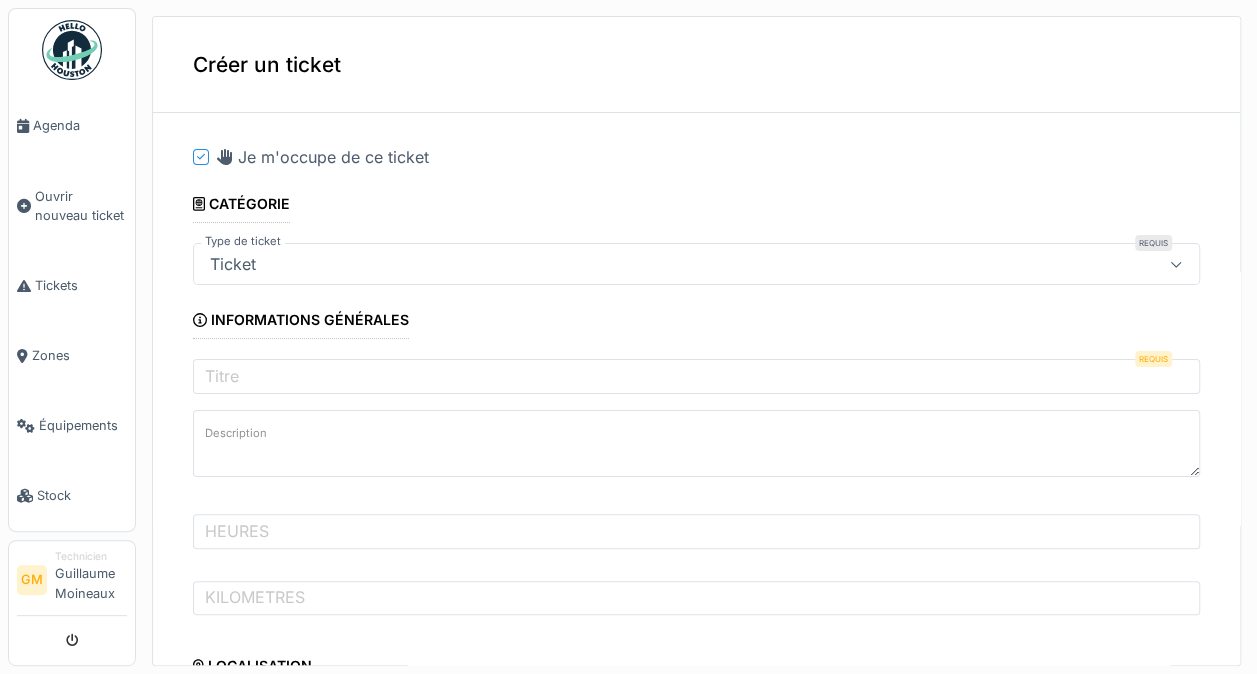 click on "Titre" at bounding box center [222, 376] 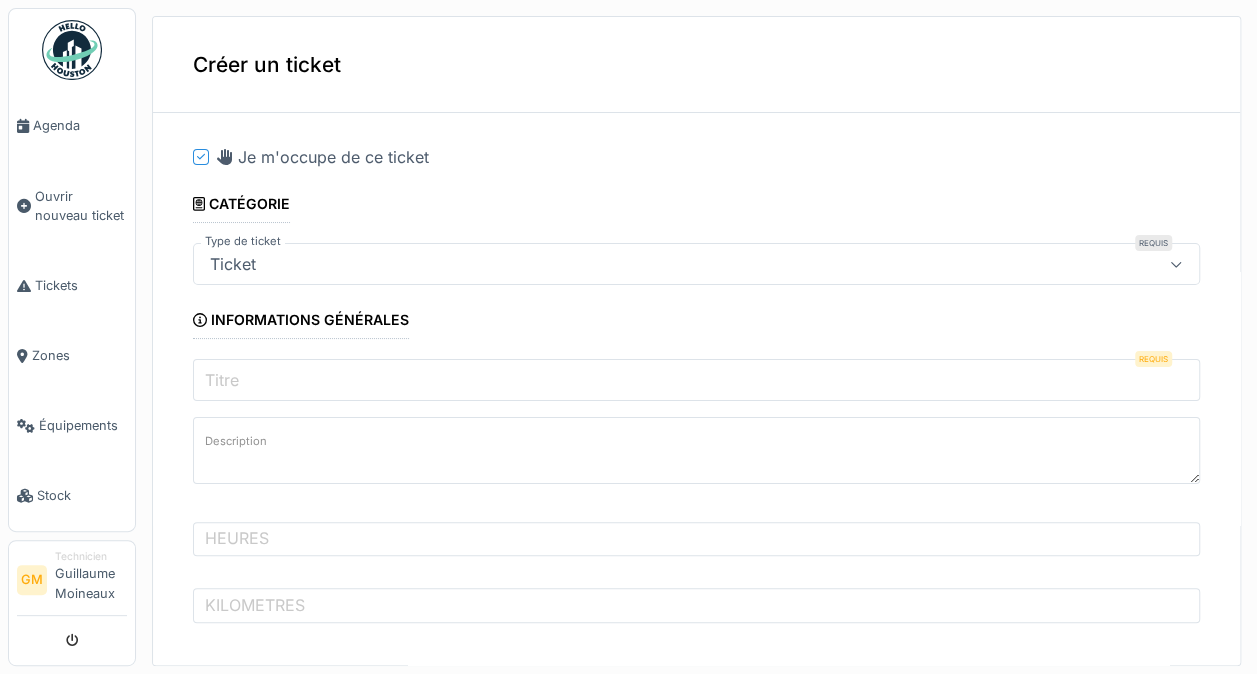 click on "Titre" at bounding box center [696, 380] 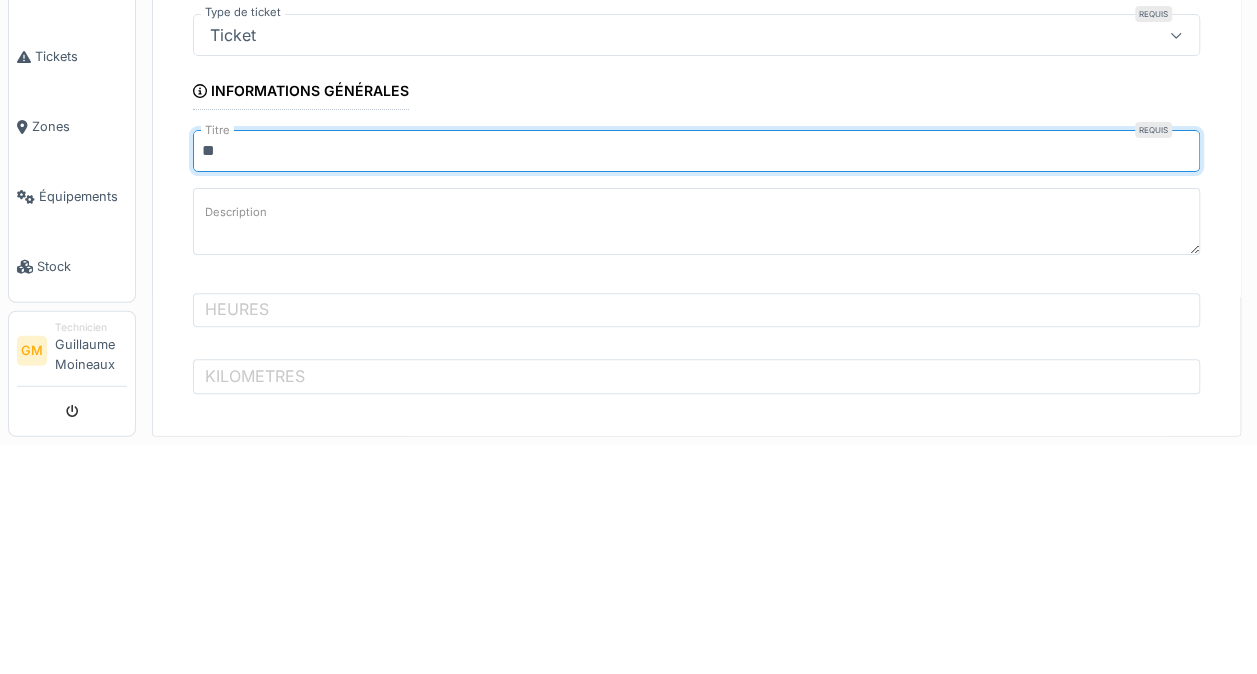 type on "*" 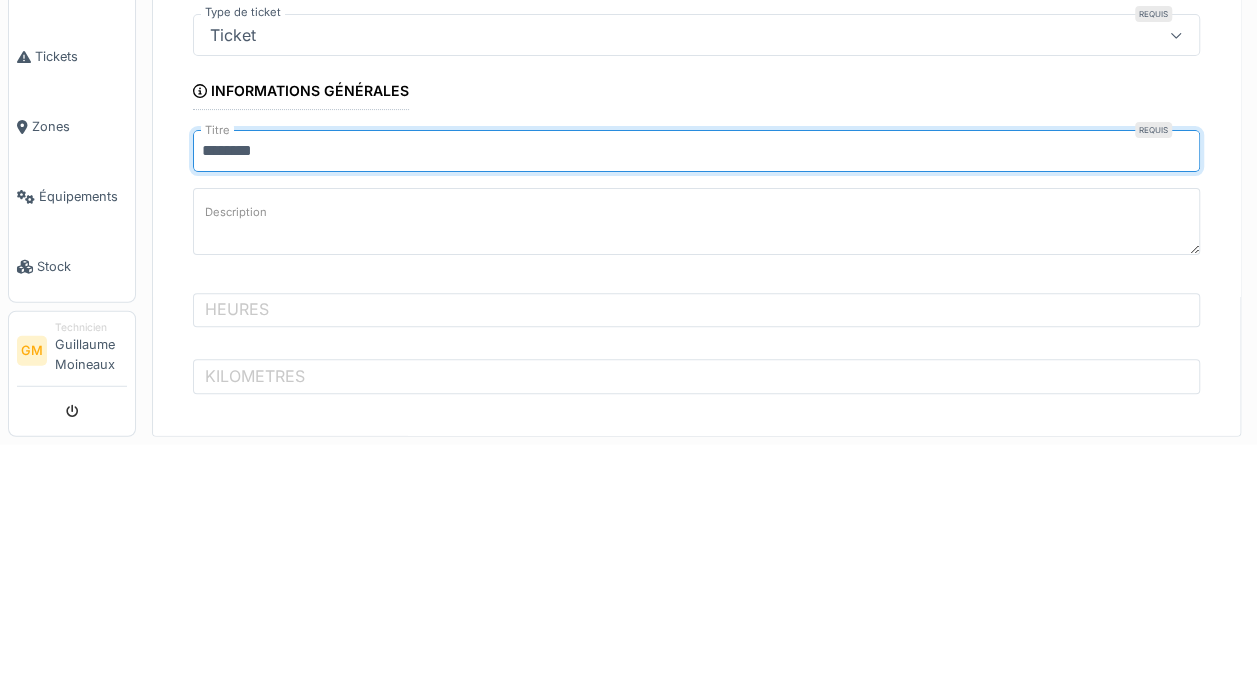 type on "*******" 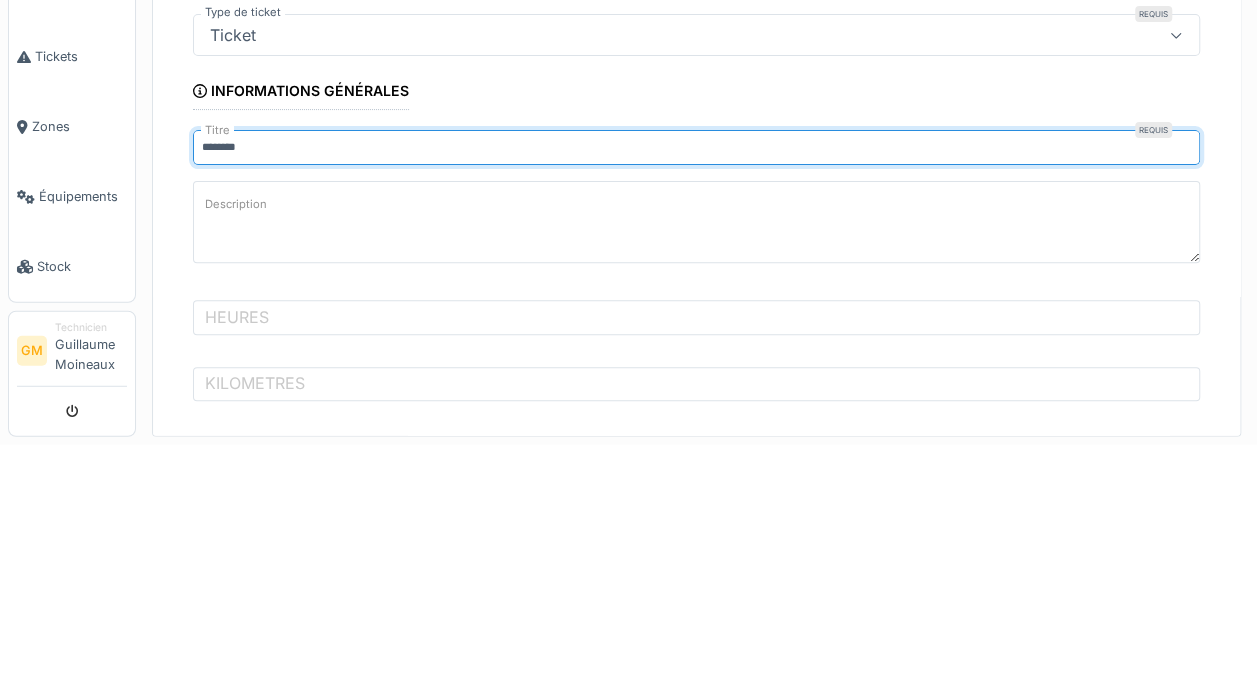 click on "Description" at bounding box center [696, 451] 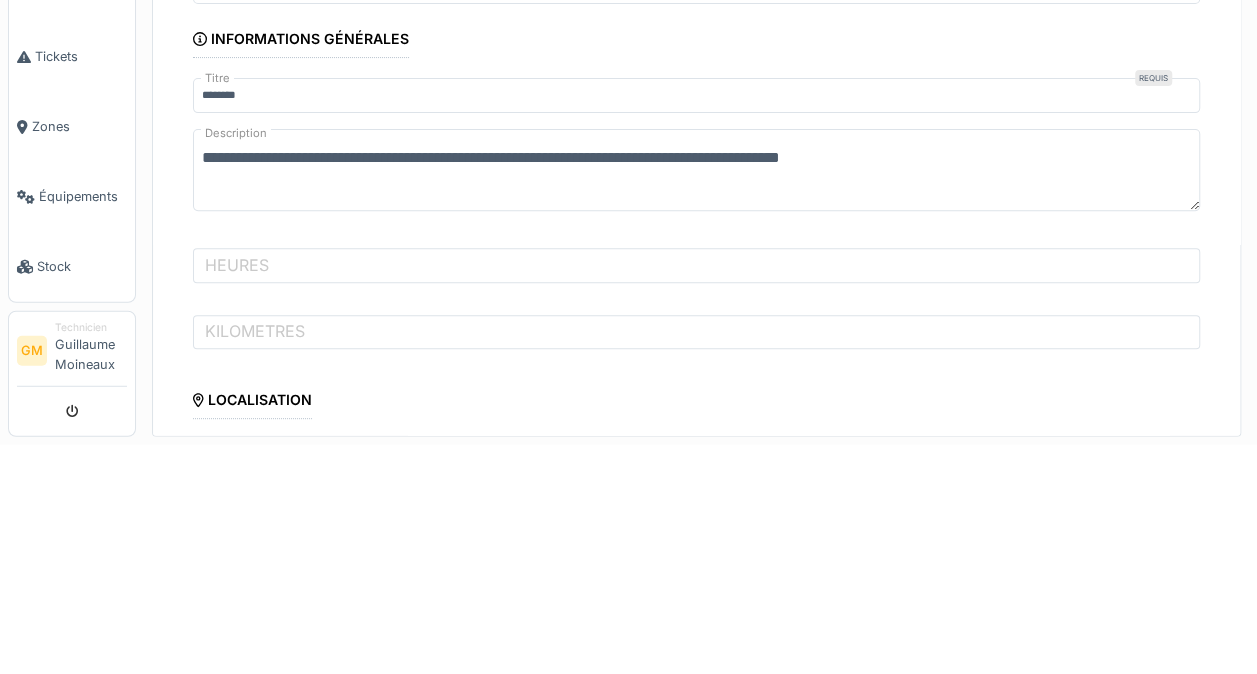 scroll, scrollTop: 95, scrollLeft: 0, axis: vertical 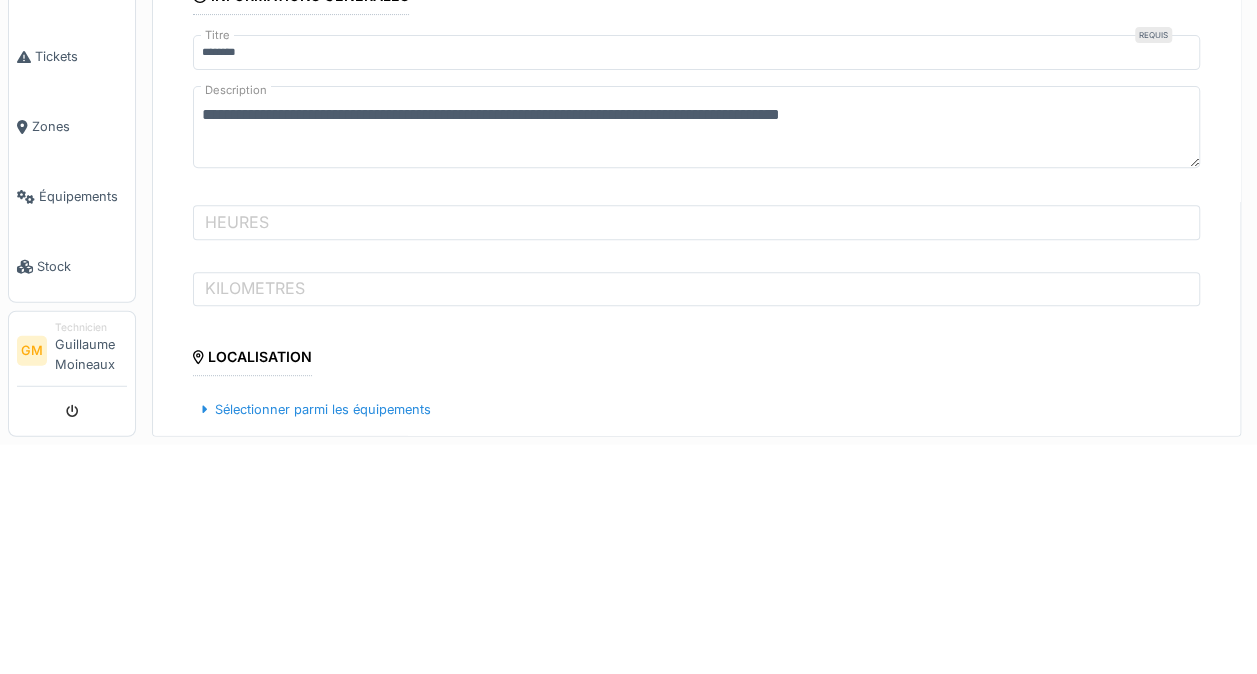 type on "**********" 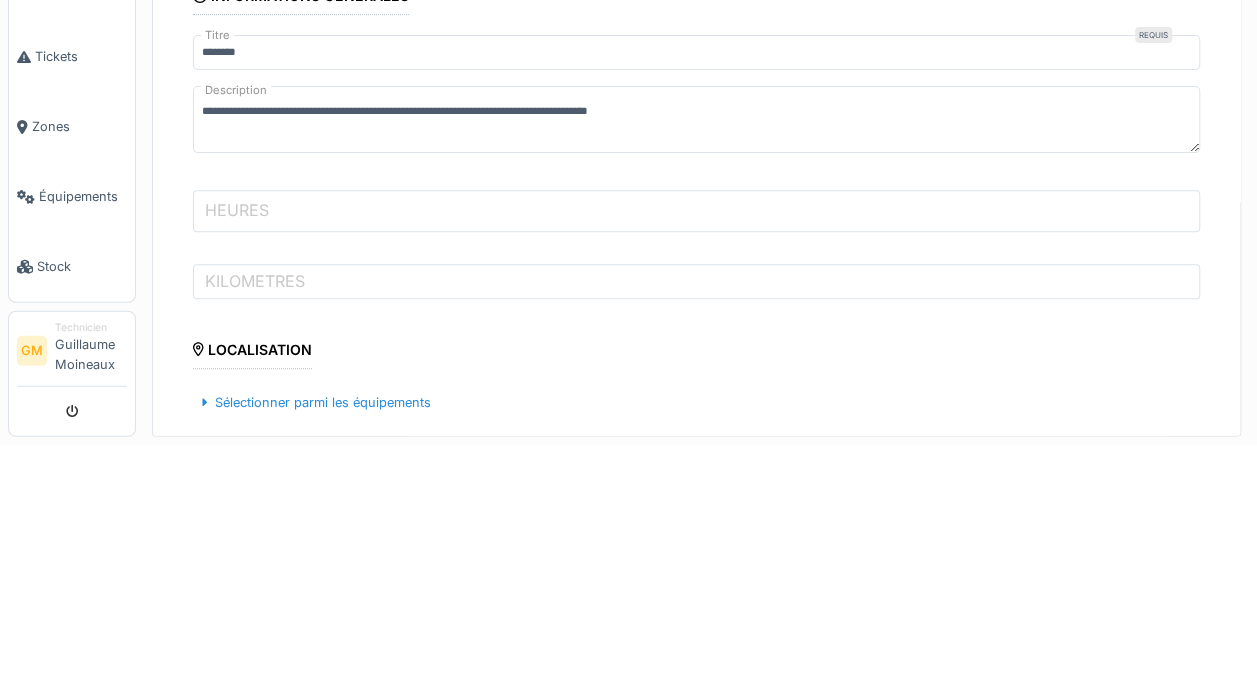 click on "HEURES" at bounding box center [696, 440] 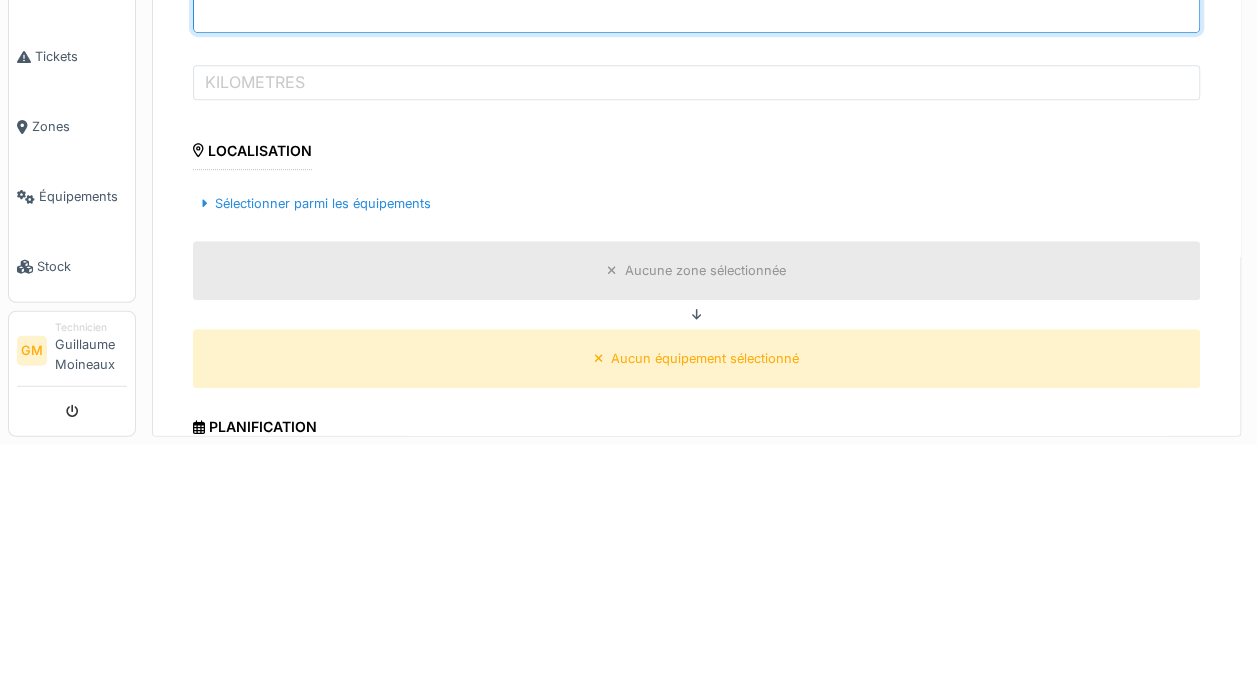 scroll, scrollTop: 306, scrollLeft: 0, axis: vertical 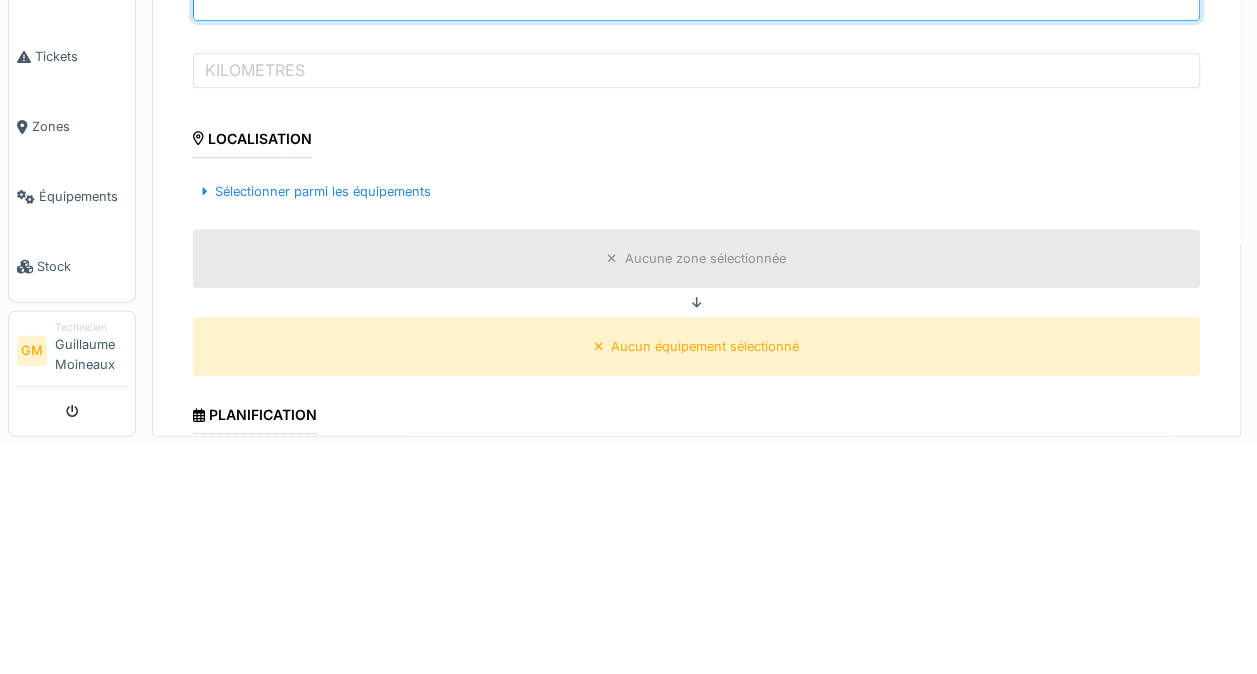 type on "*" 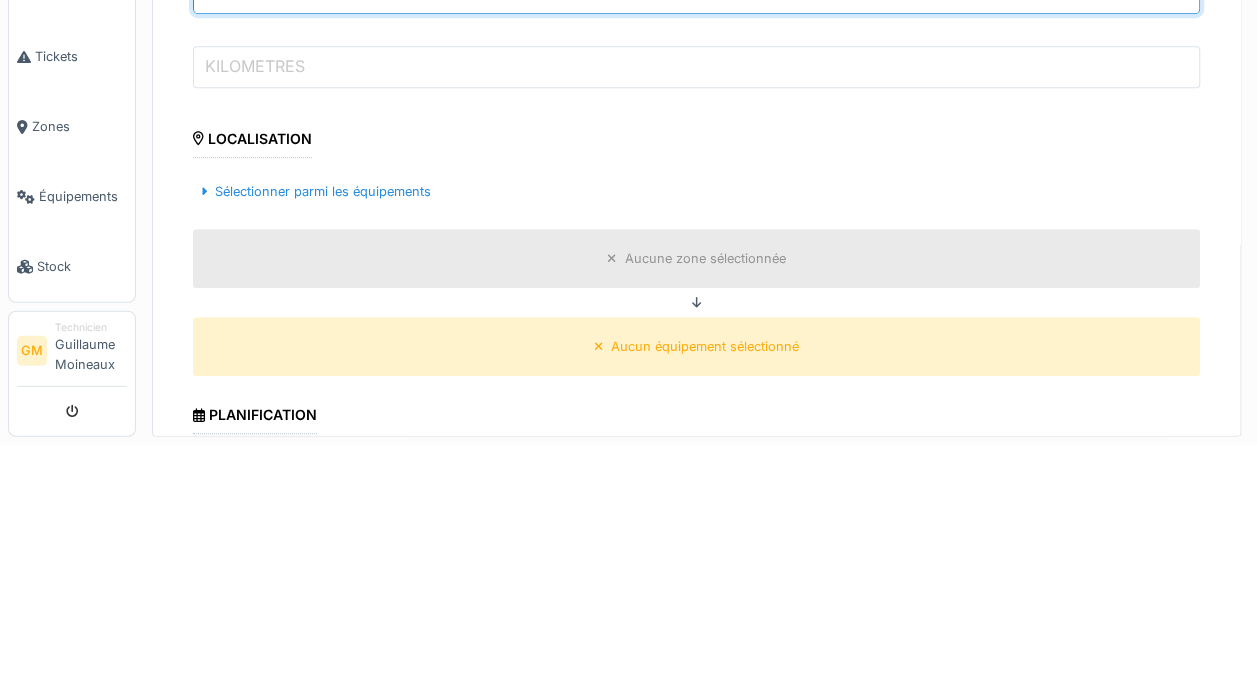 click on "KILOMETRES" at bounding box center [696, 296] 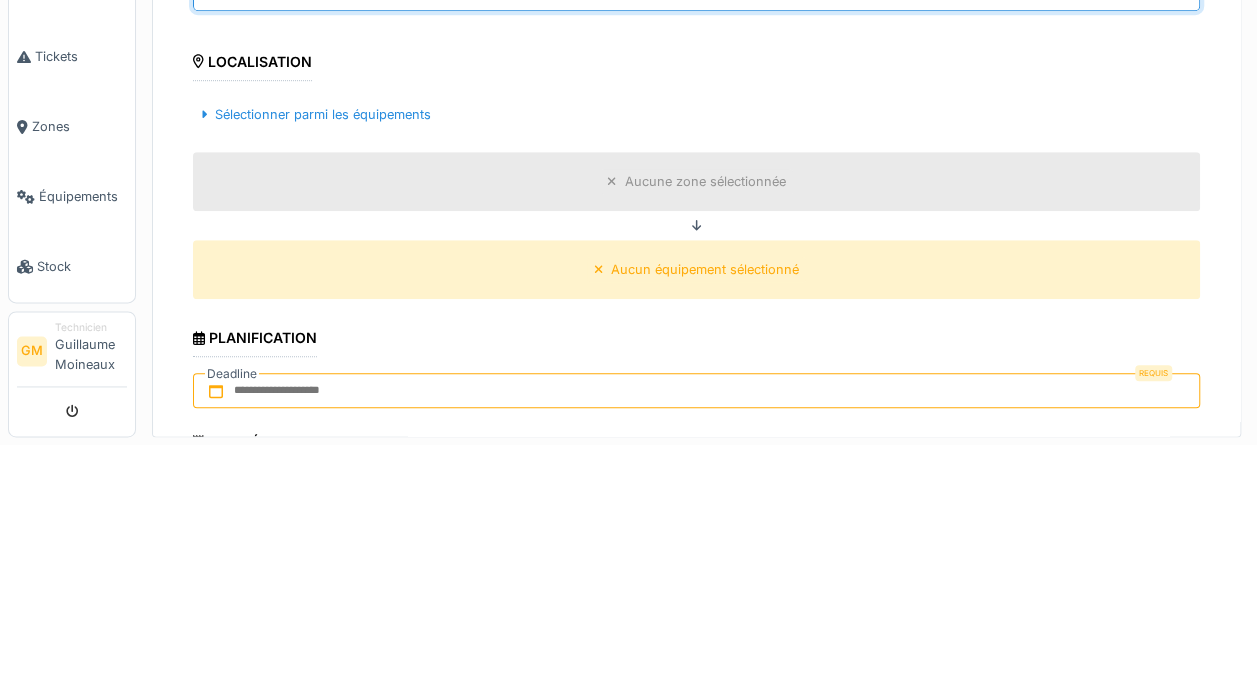 scroll, scrollTop: 398, scrollLeft: 0, axis: vertical 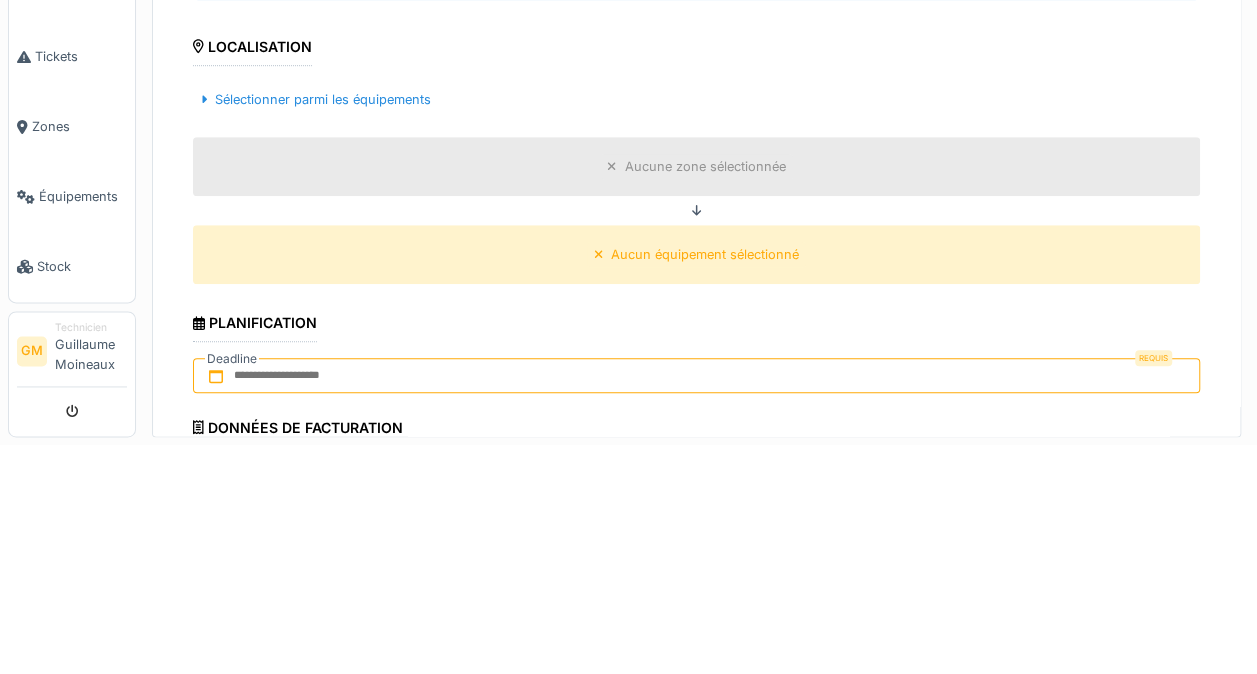 type on "******" 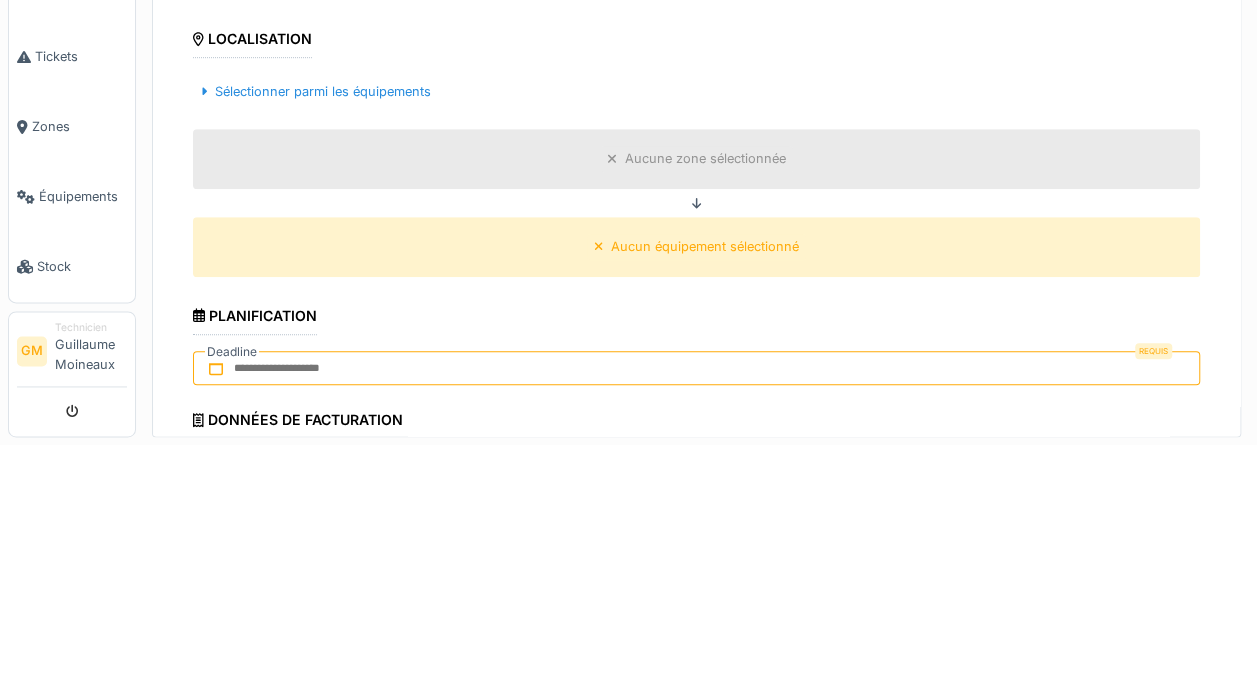 click on "Sélectionner parmi les équipements" at bounding box center [316, 320] 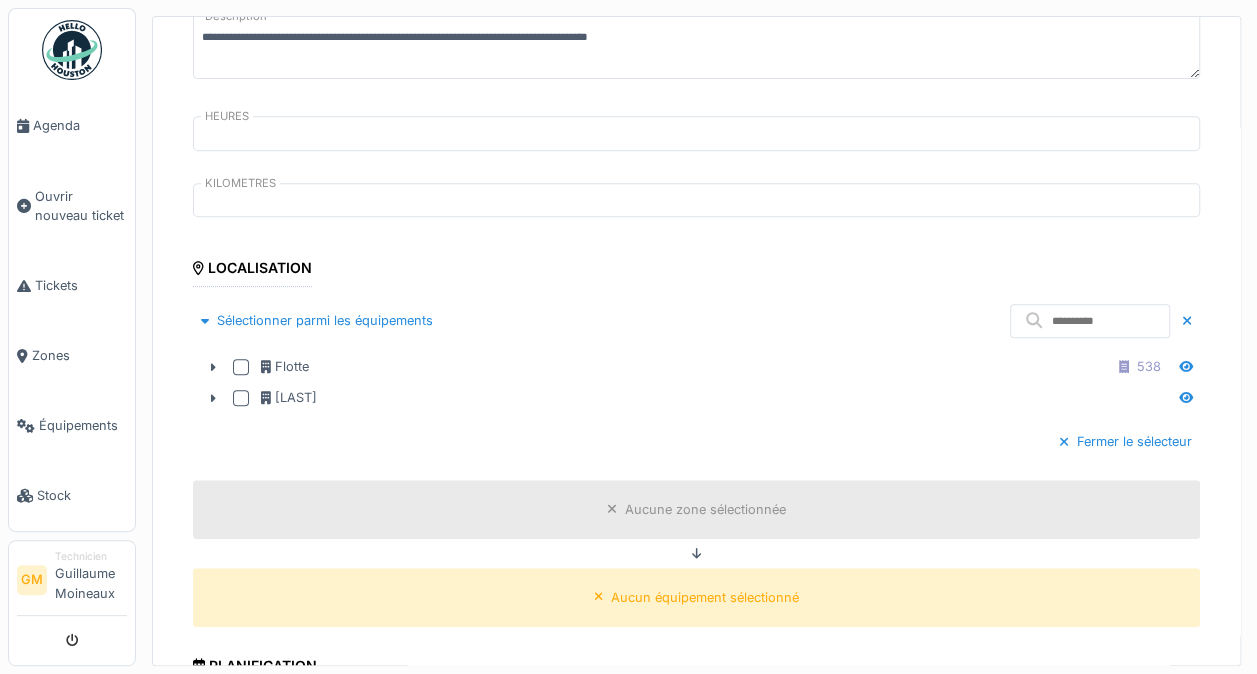 click at bounding box center (241, 367) 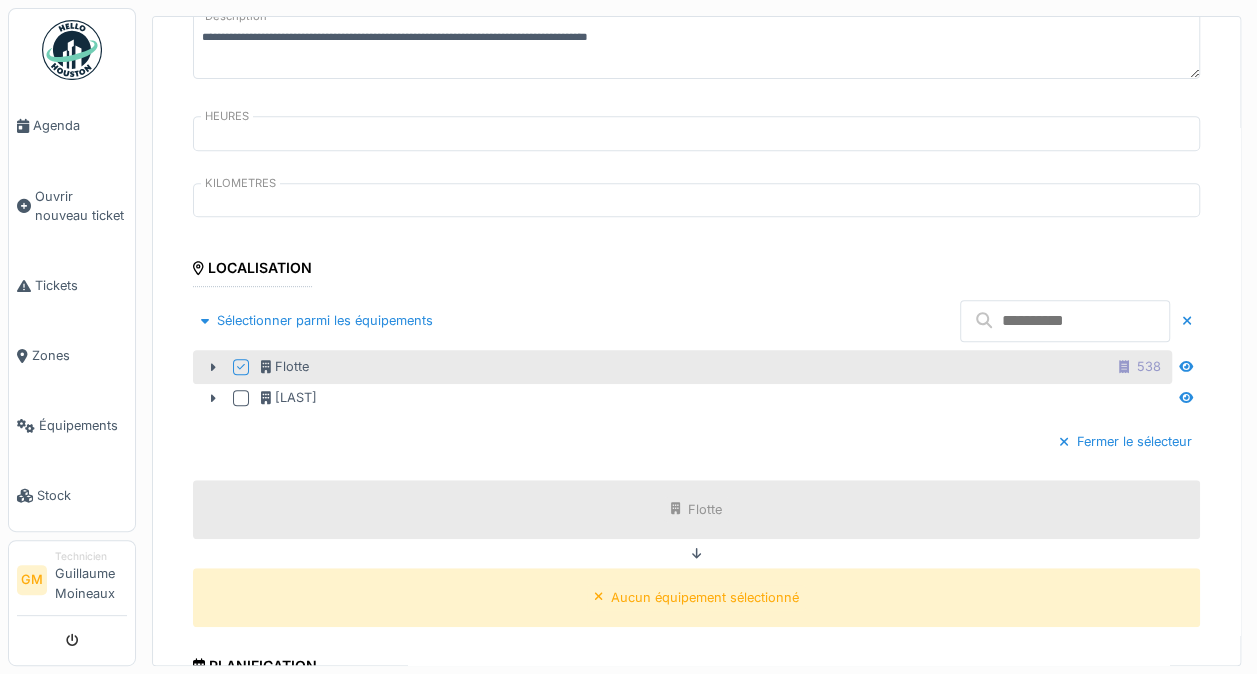 click at bounding box center (1065, 321) 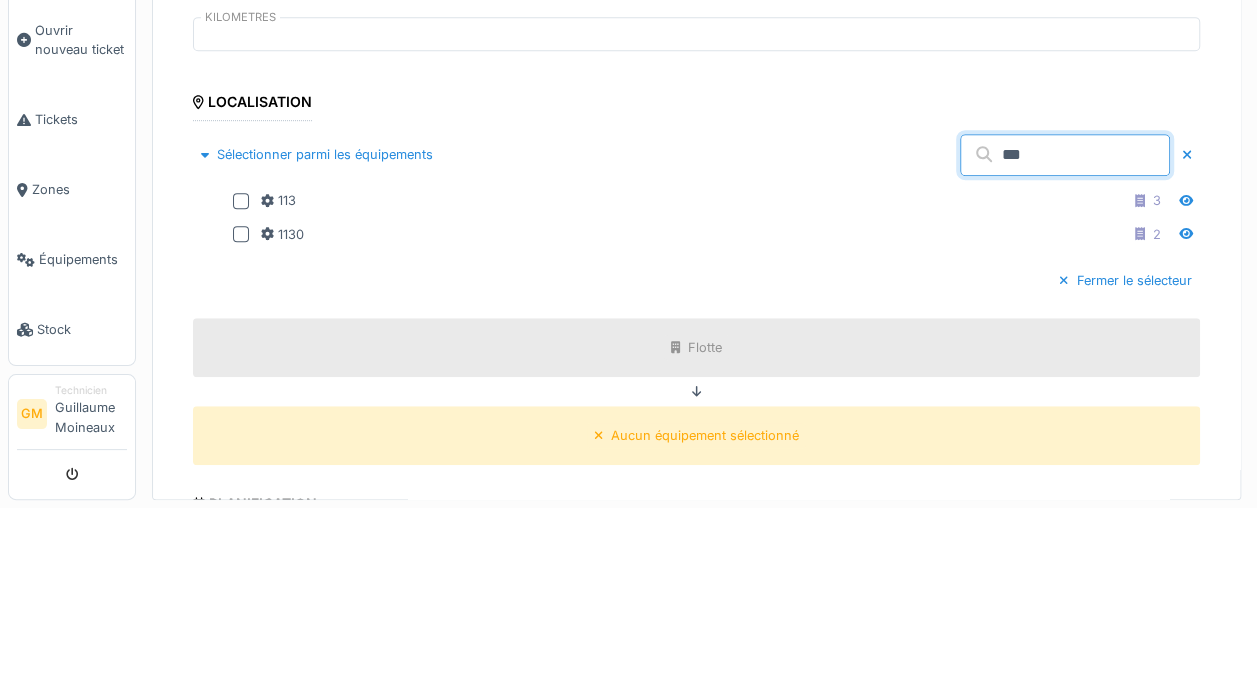 type on "***" 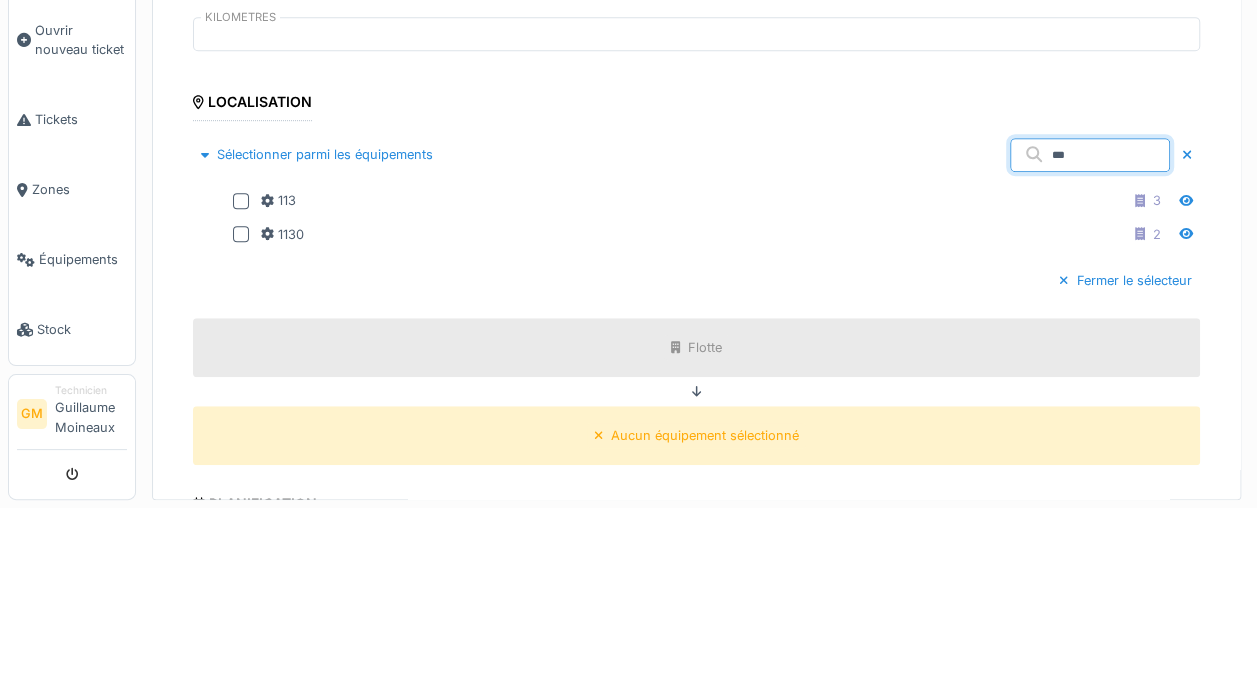 click at bounding box center [241, 400] 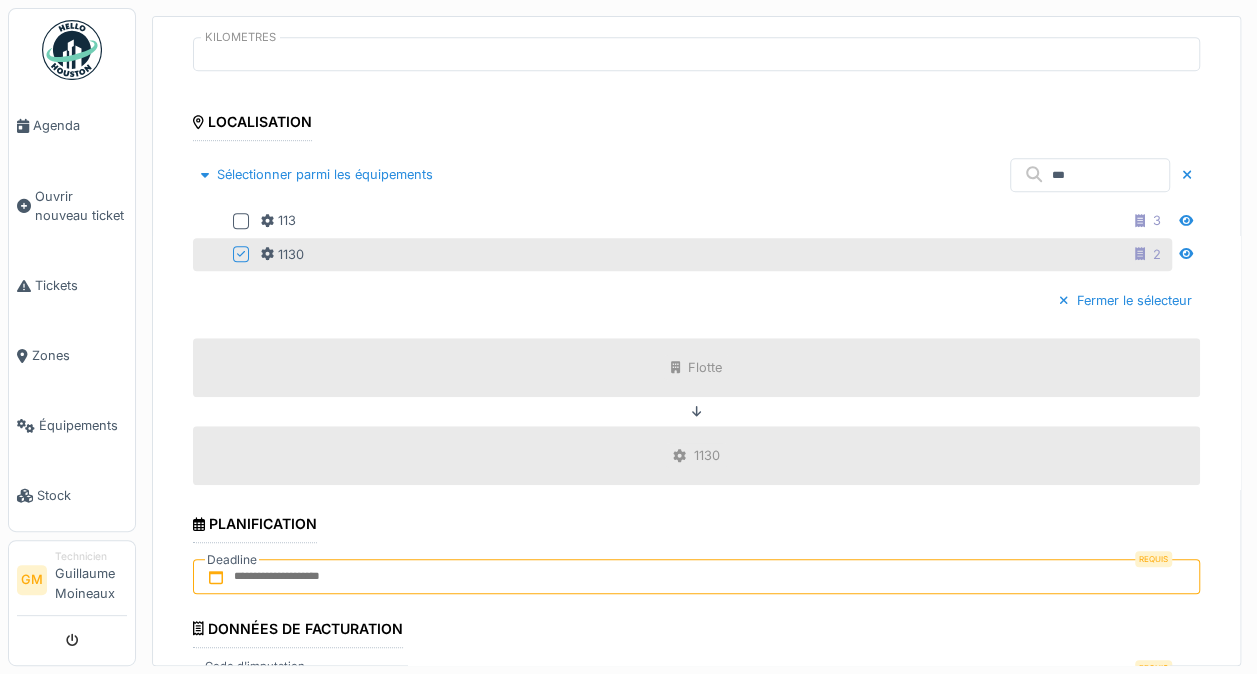 scroll, scrollTop: 650, scrollLeft: 0, axis: vertical 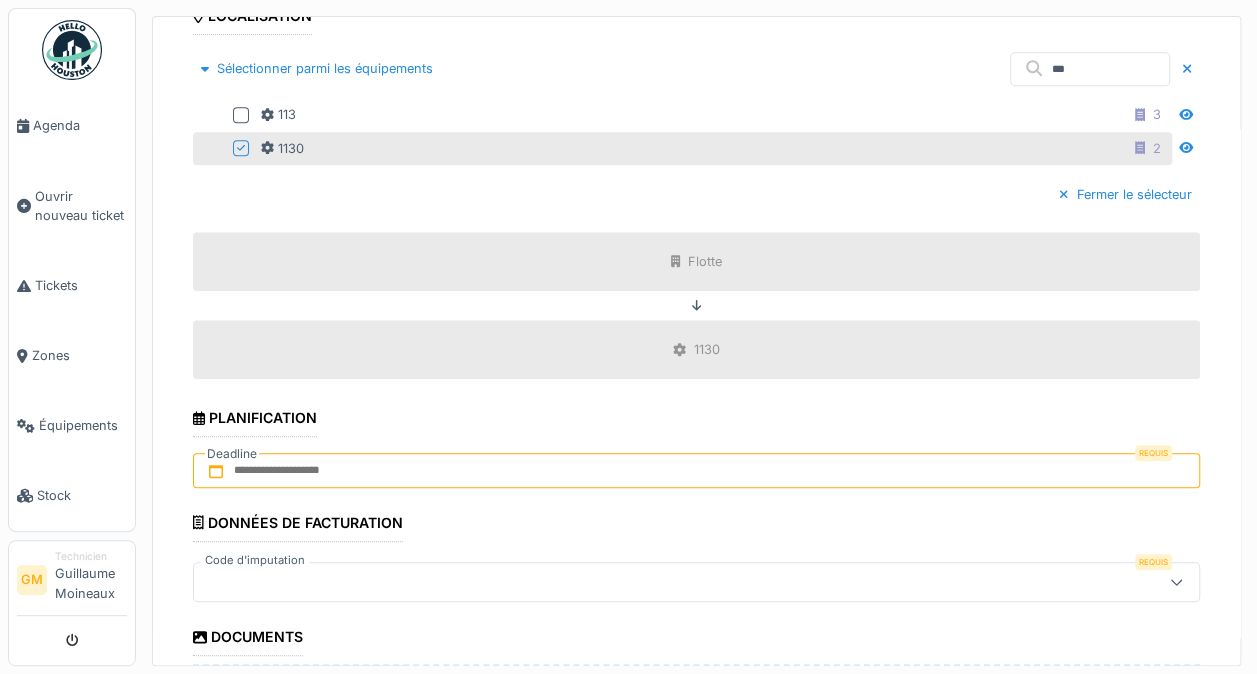 click 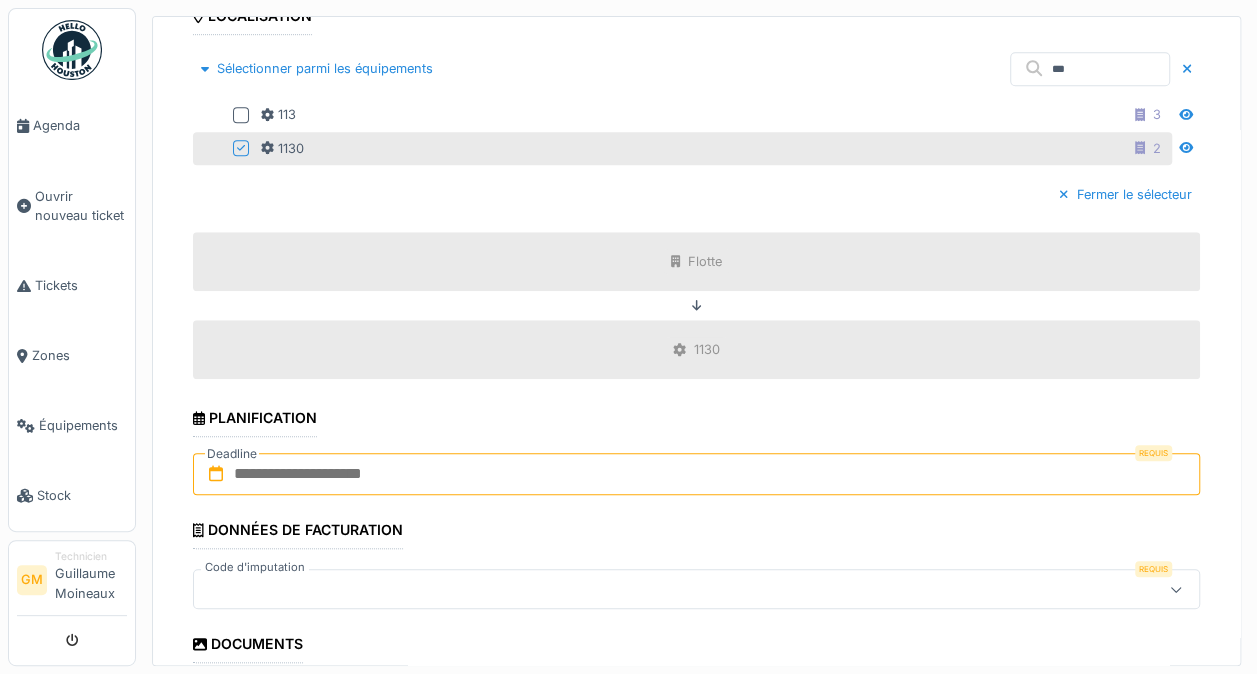 click at bounding box center [696, 474] 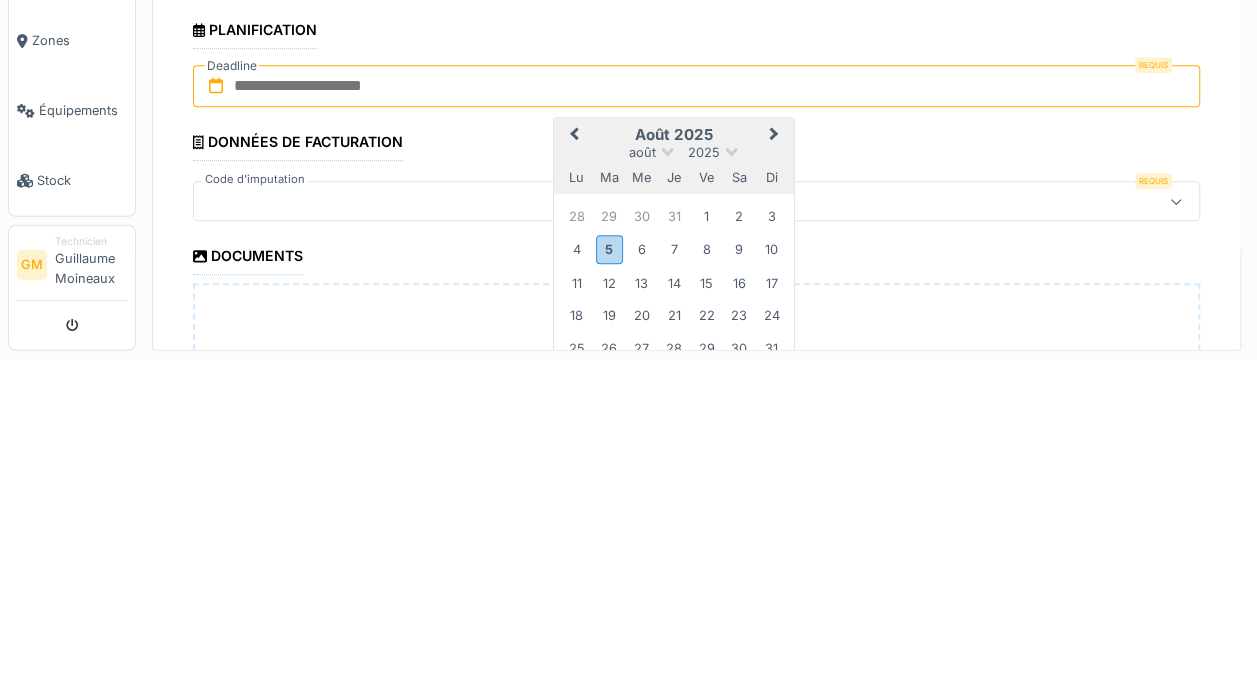scroll, scrollTop: 749, scrollLeft: 0, axis: vertical 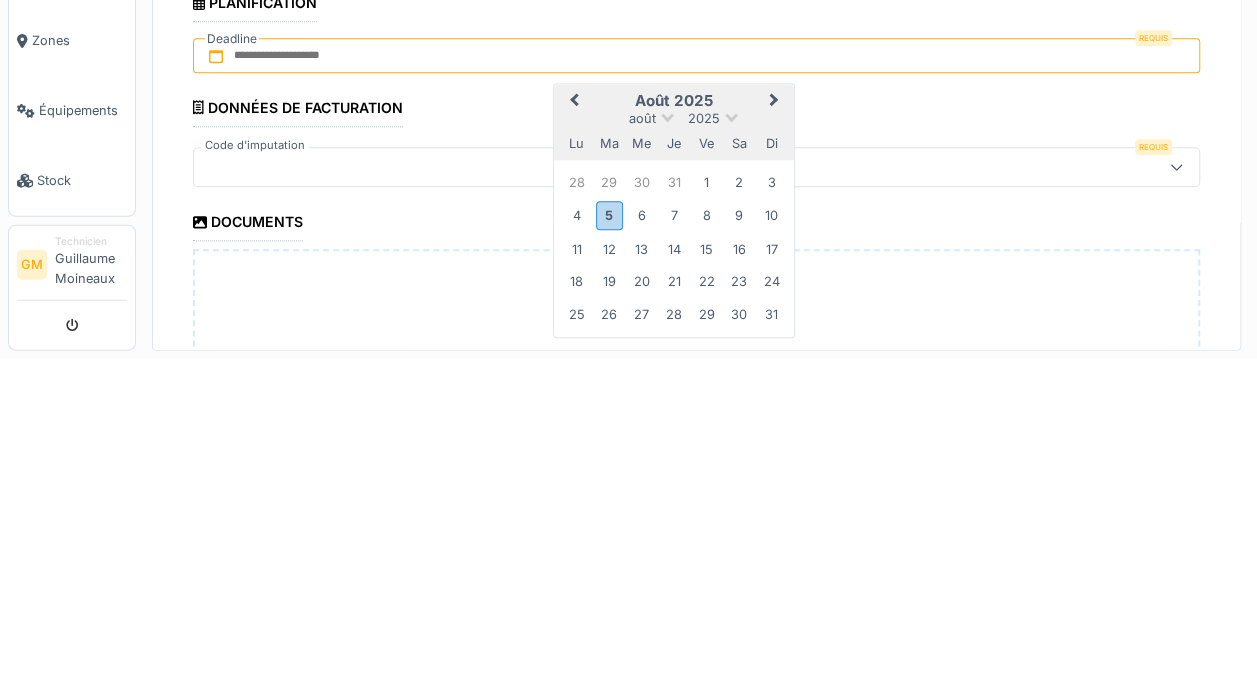 click on "4" at bounding box center (576, 531) 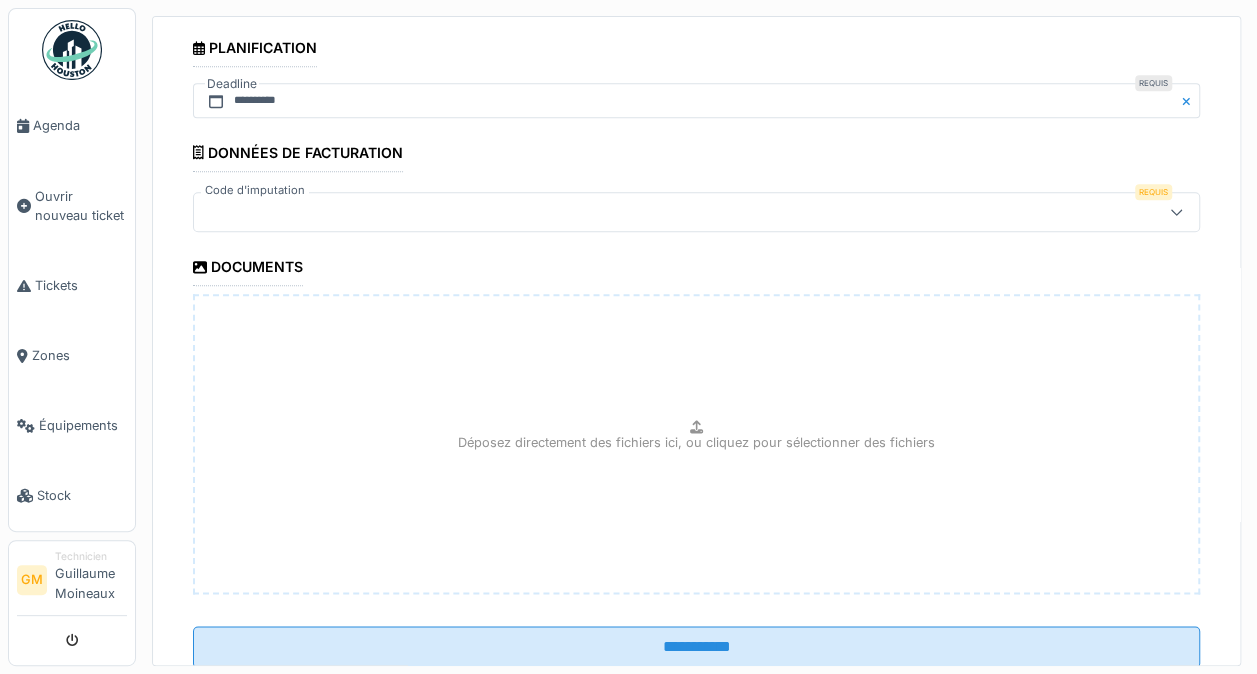 scroll, scrollTop: 1074, scrollLeft: 0, axis: vertical 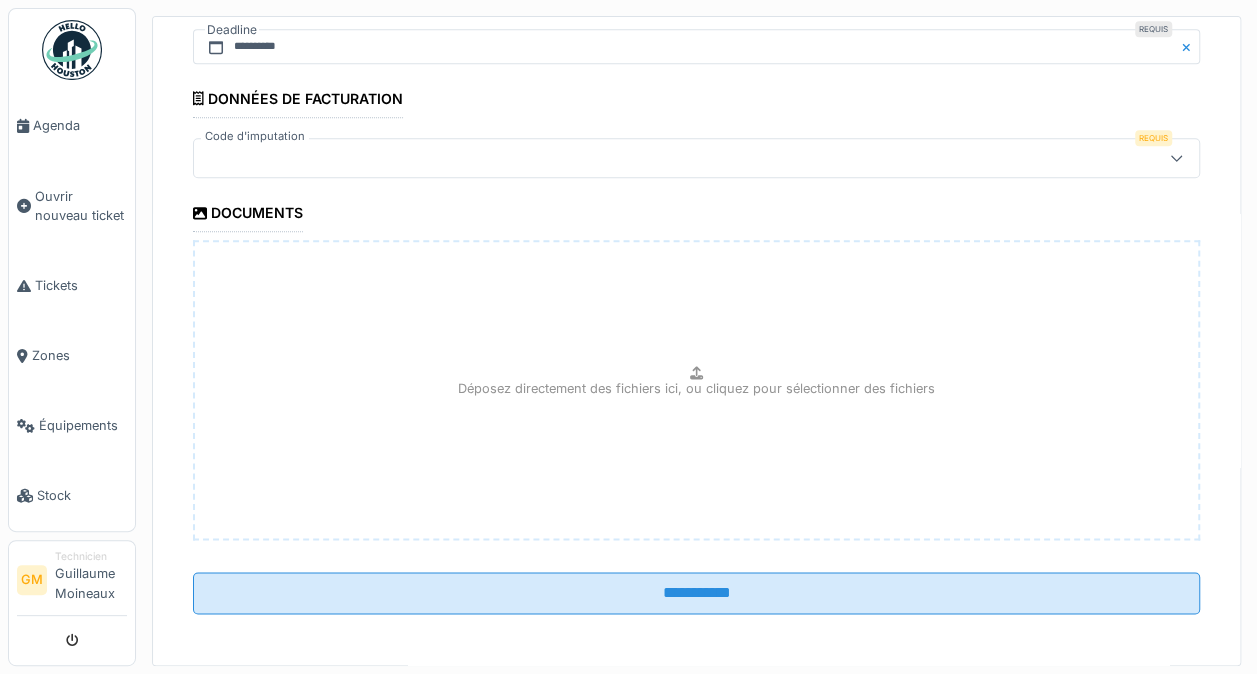 click on "**********" at bounding box center [696, 593] 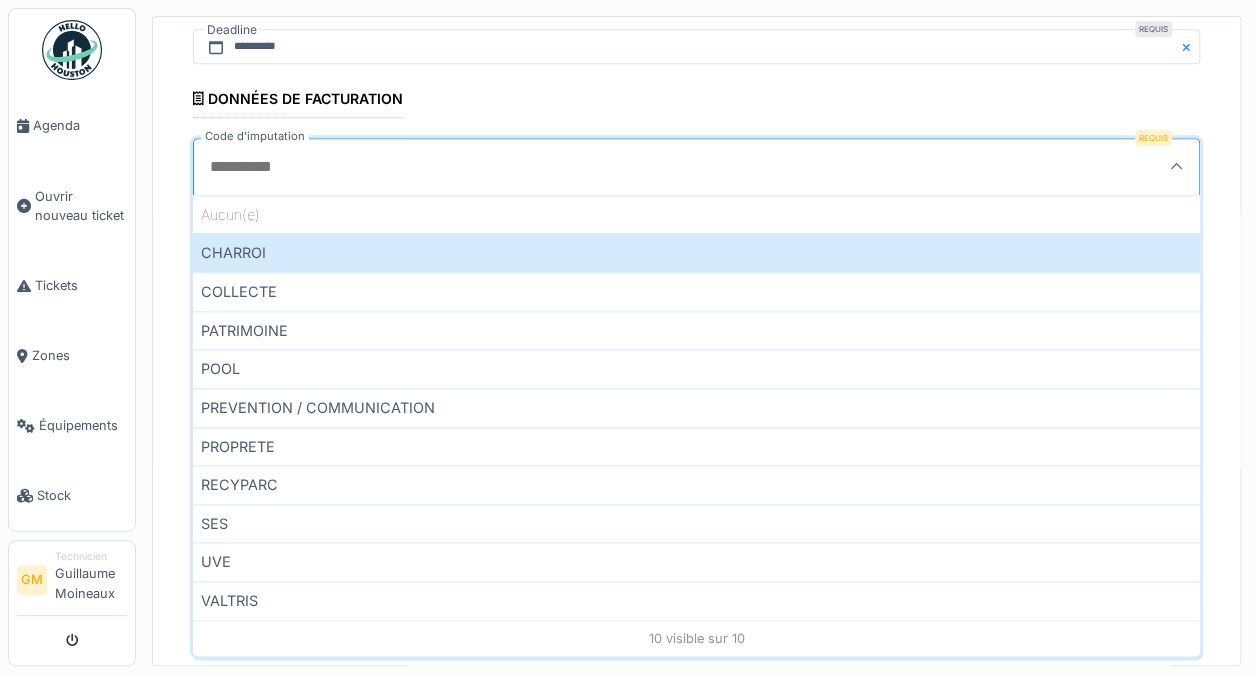 scroll, scrollTop: 1091, scrollLeft: 0, axis: vertical 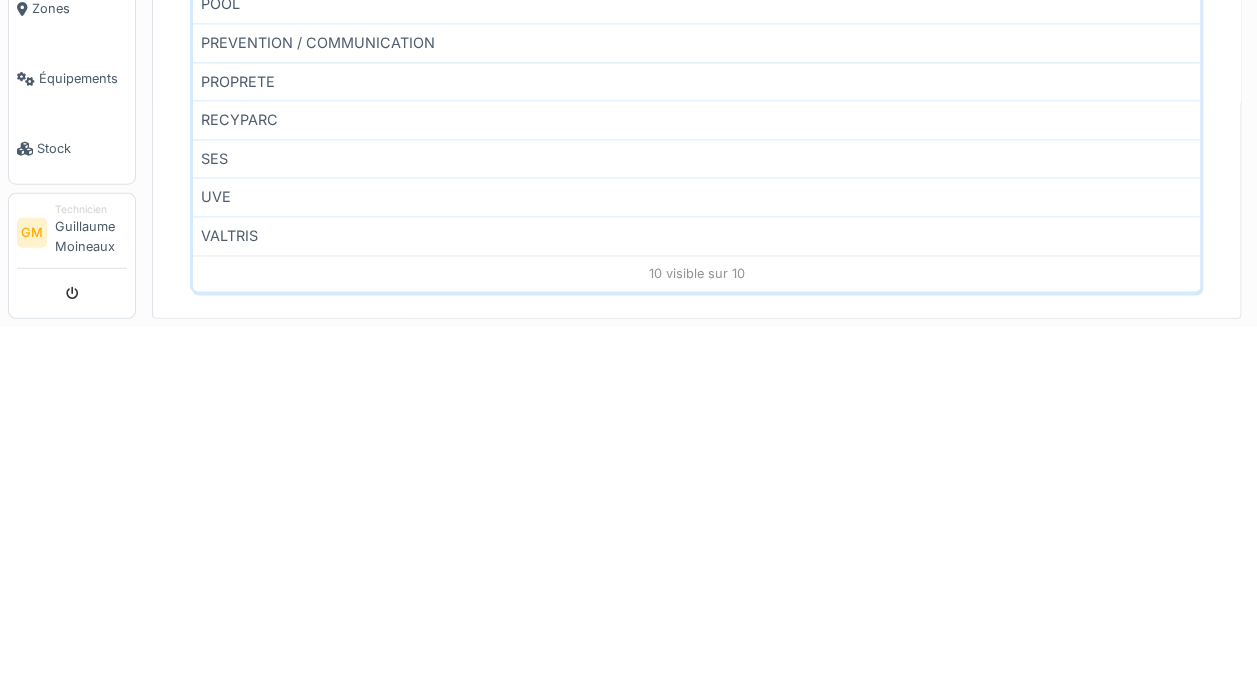click on "VALTRIS" at bounding box center [696, 583] 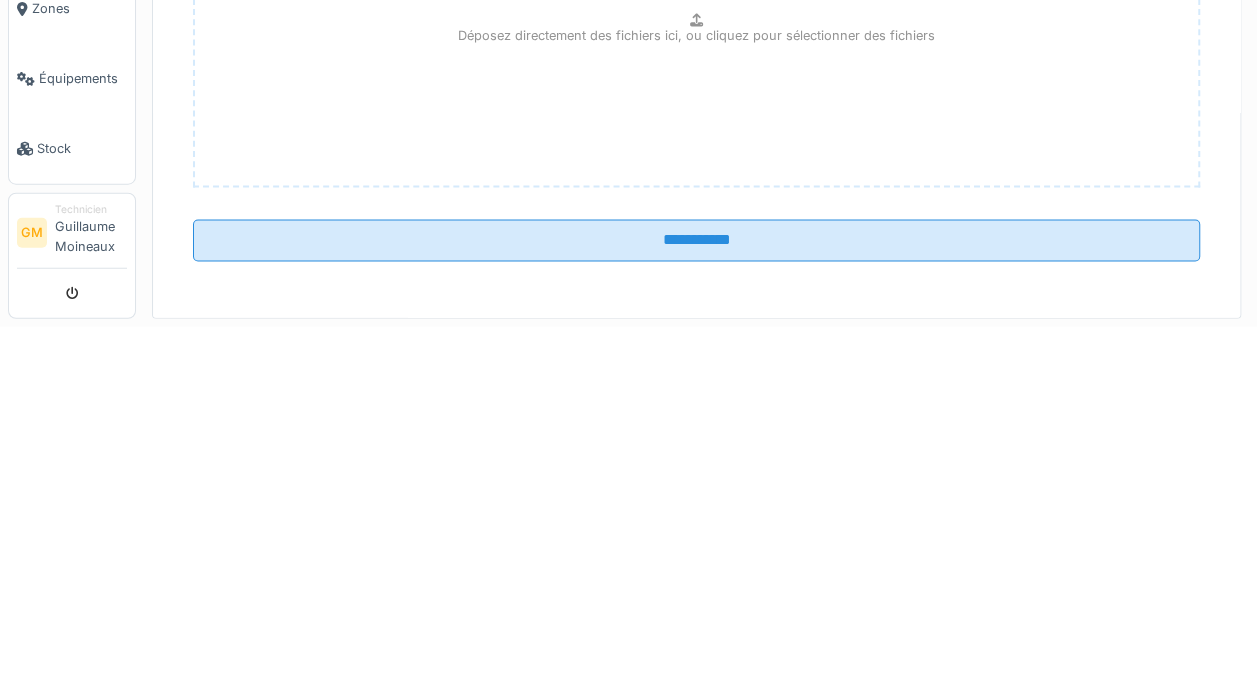 scroll, scrollTop: 7, scrollLeft: 0, axis: vertical 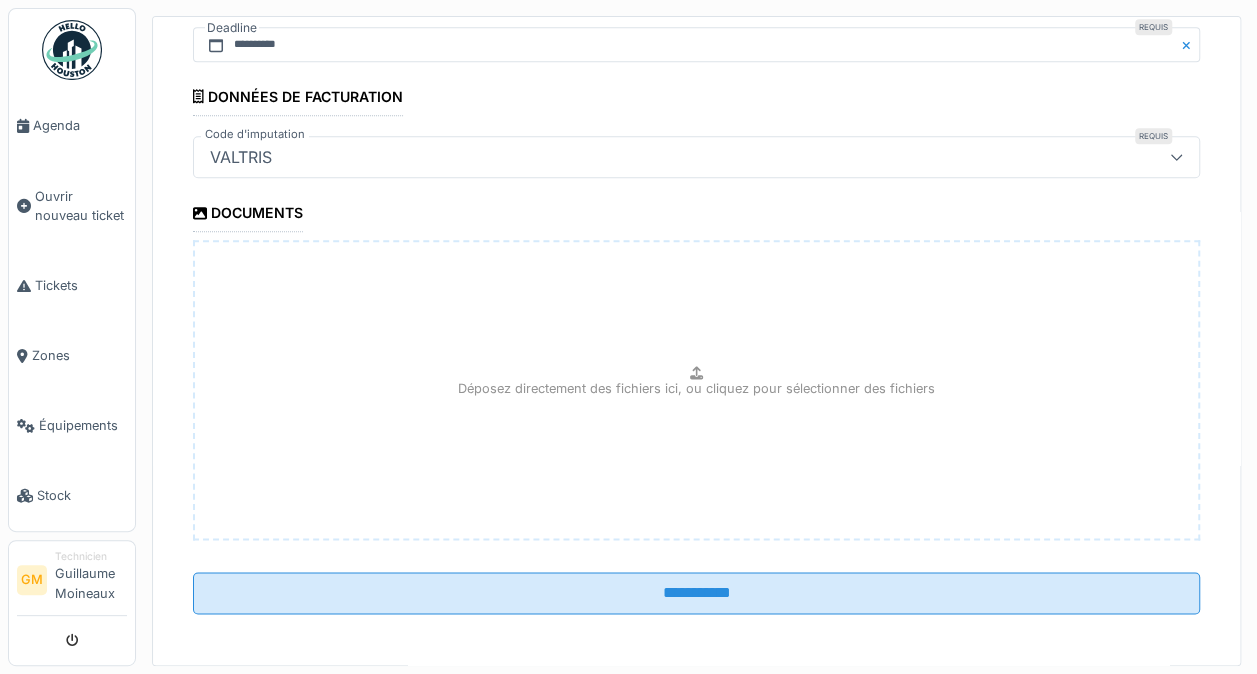 click on "**********" at bounding box center [696, 593] 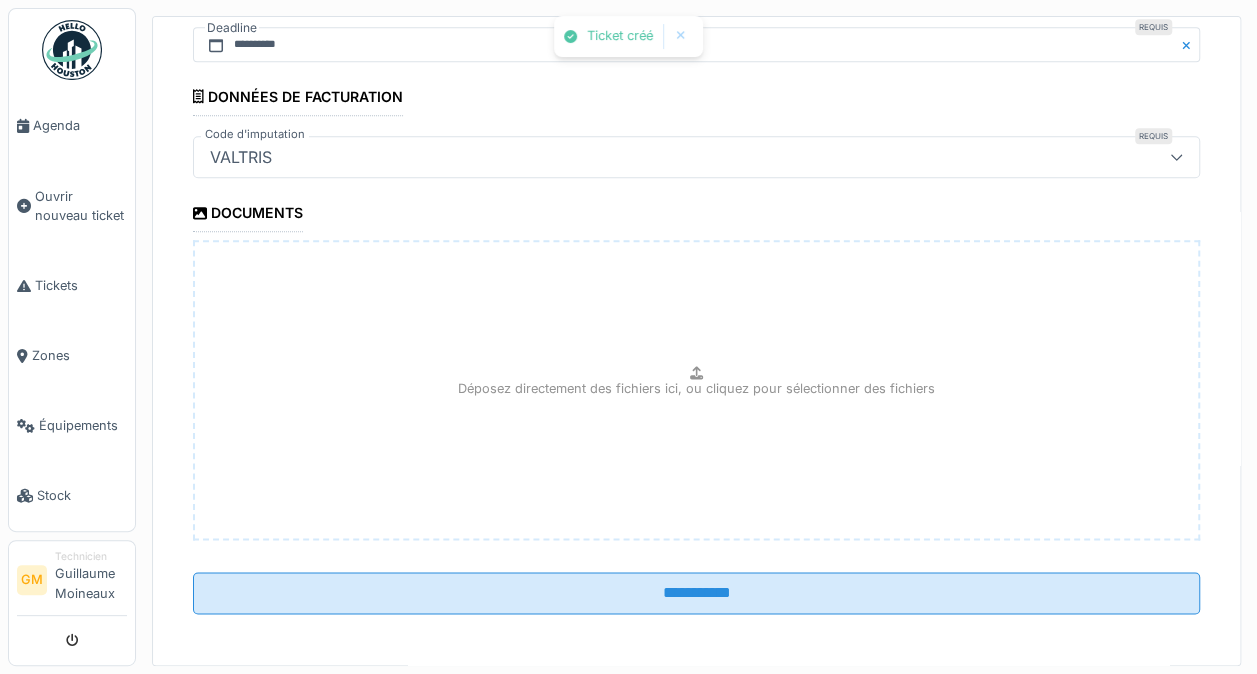 click on "**********" at bounding box center [696, 593] 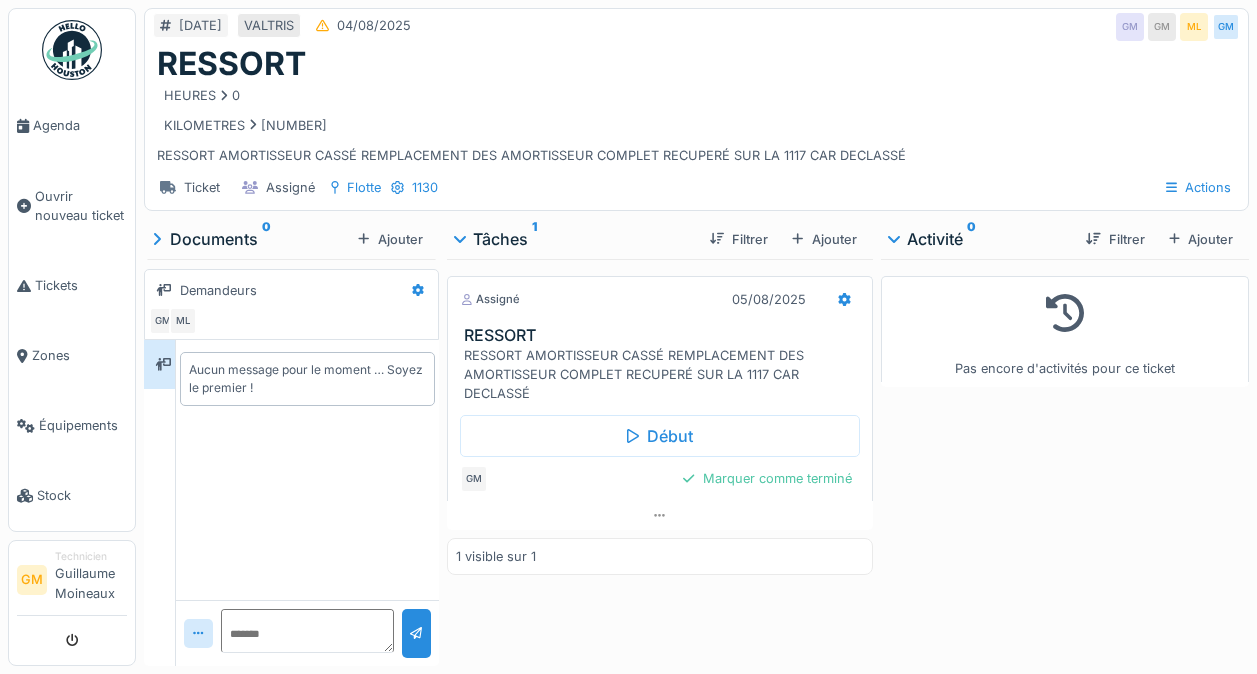 scroll, scrollTop: 0, scrollLeft: 0, axis: both 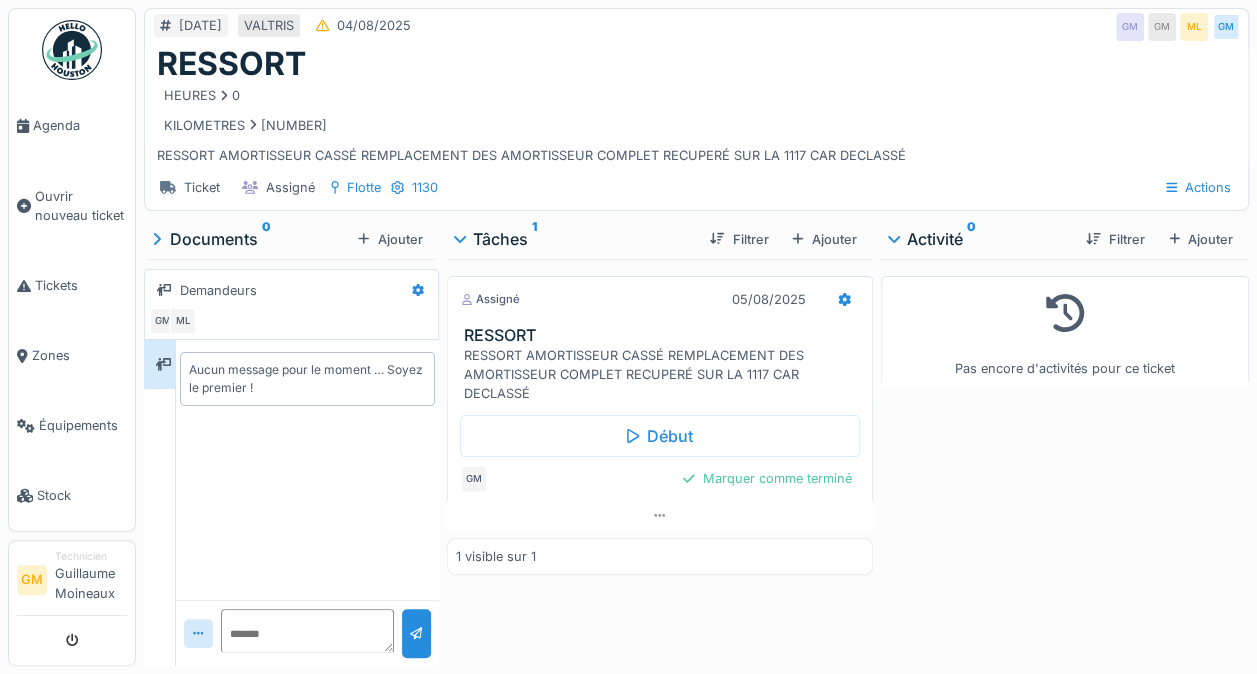 click on "Marquer comme terminé" at bounding box center (767, 478) 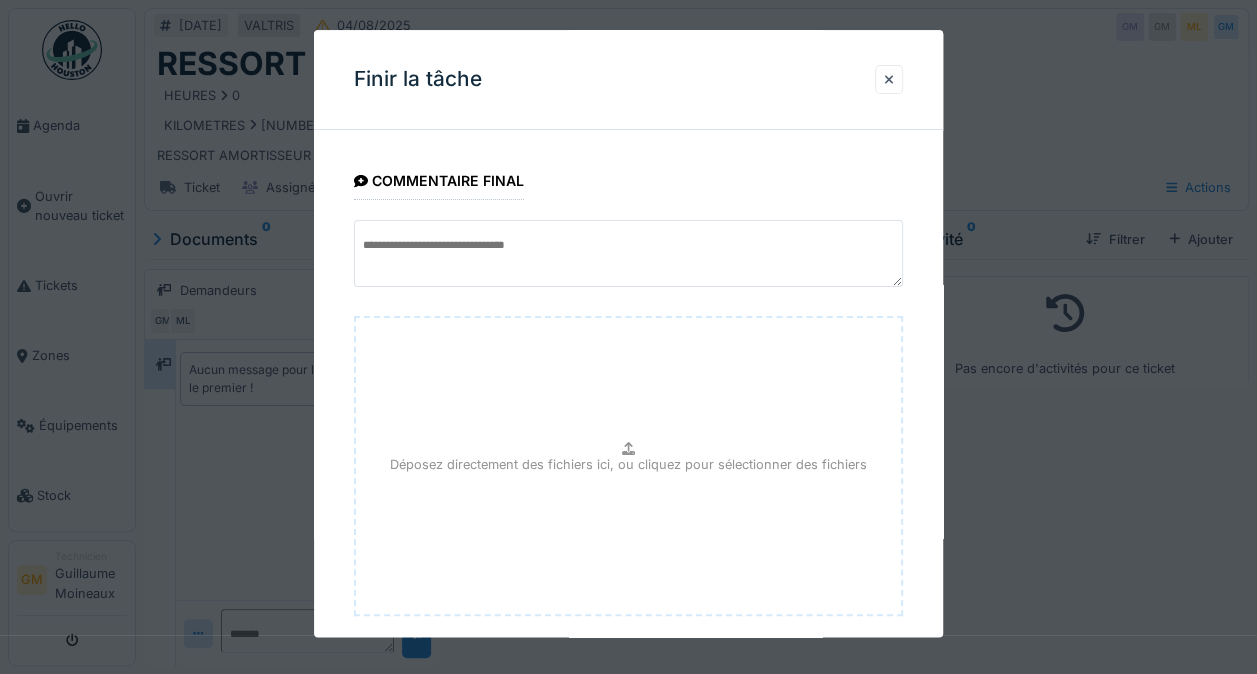 scroll, scrollTop: 108, scrollLeft: 0, axis: vertical 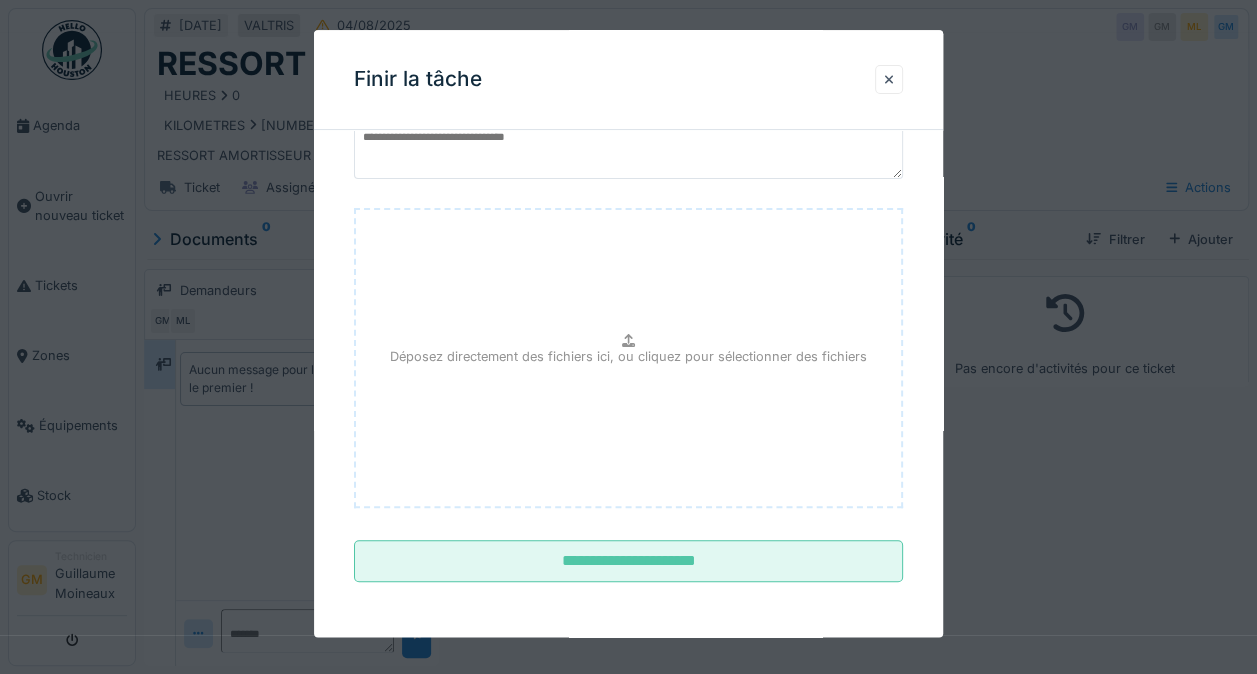 click on "**********" at bounding box center [628, 562] 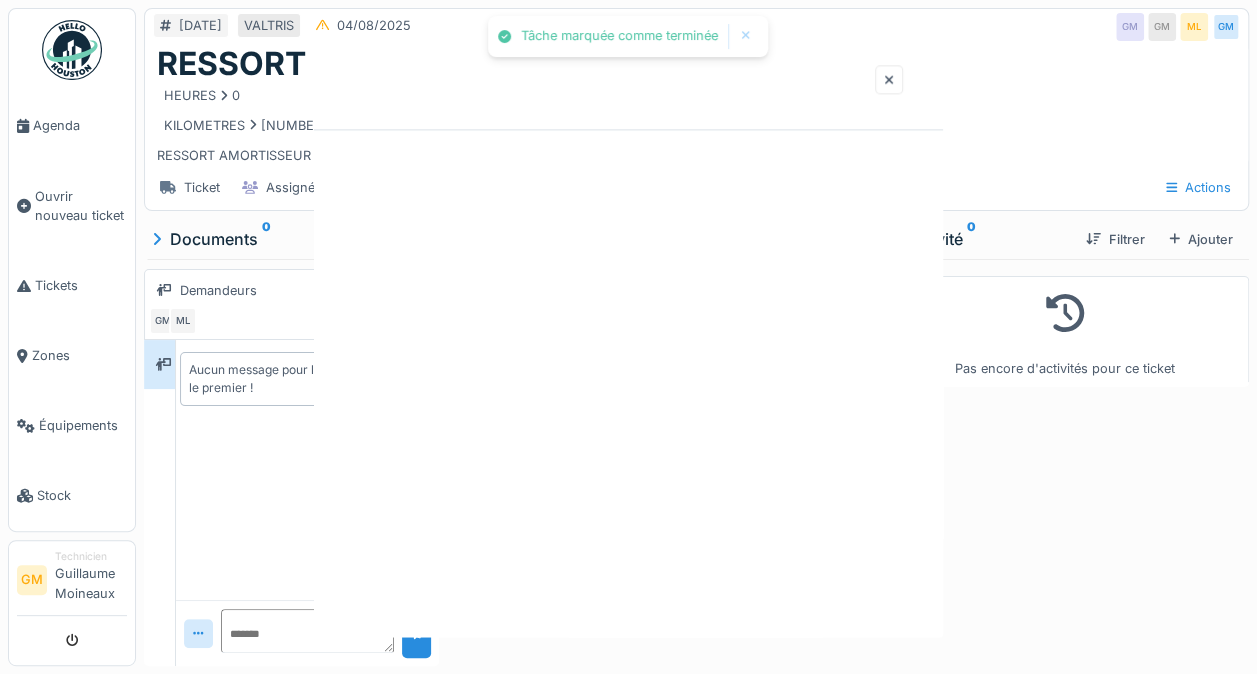 scroll, scrollTop: 0, scrollLeft: 0, axis: both 